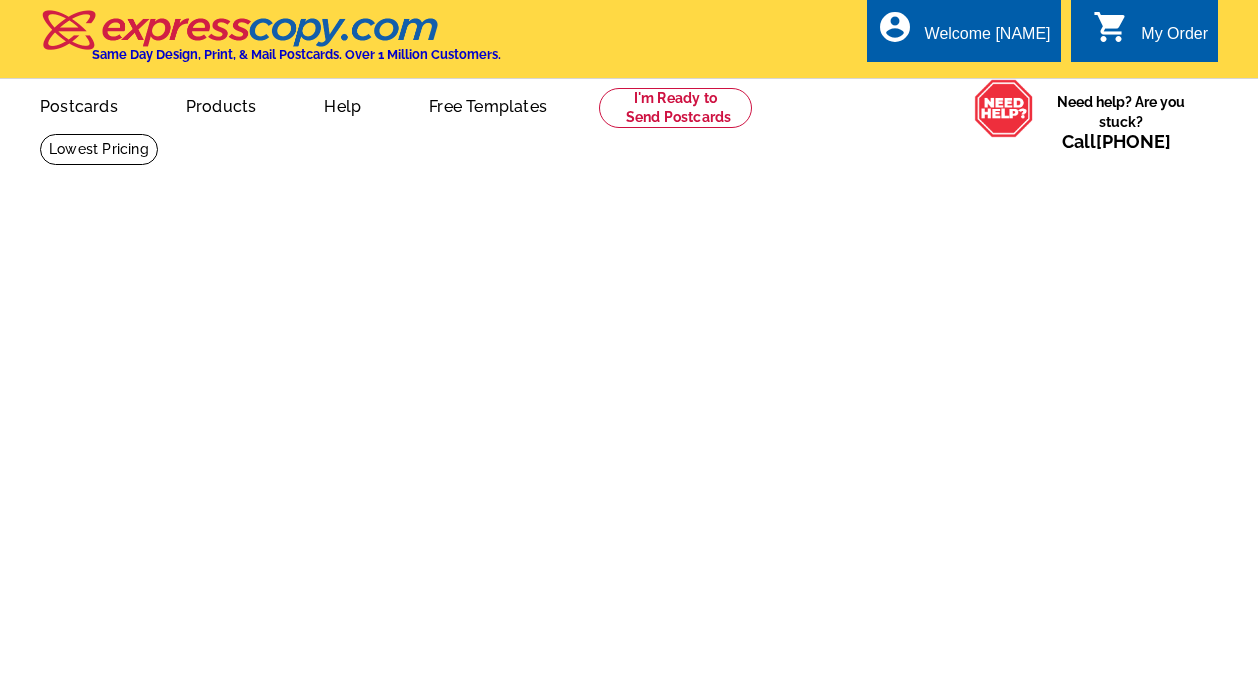 scroll, scrollTop: 0, scrollLeft: 0, axis: both 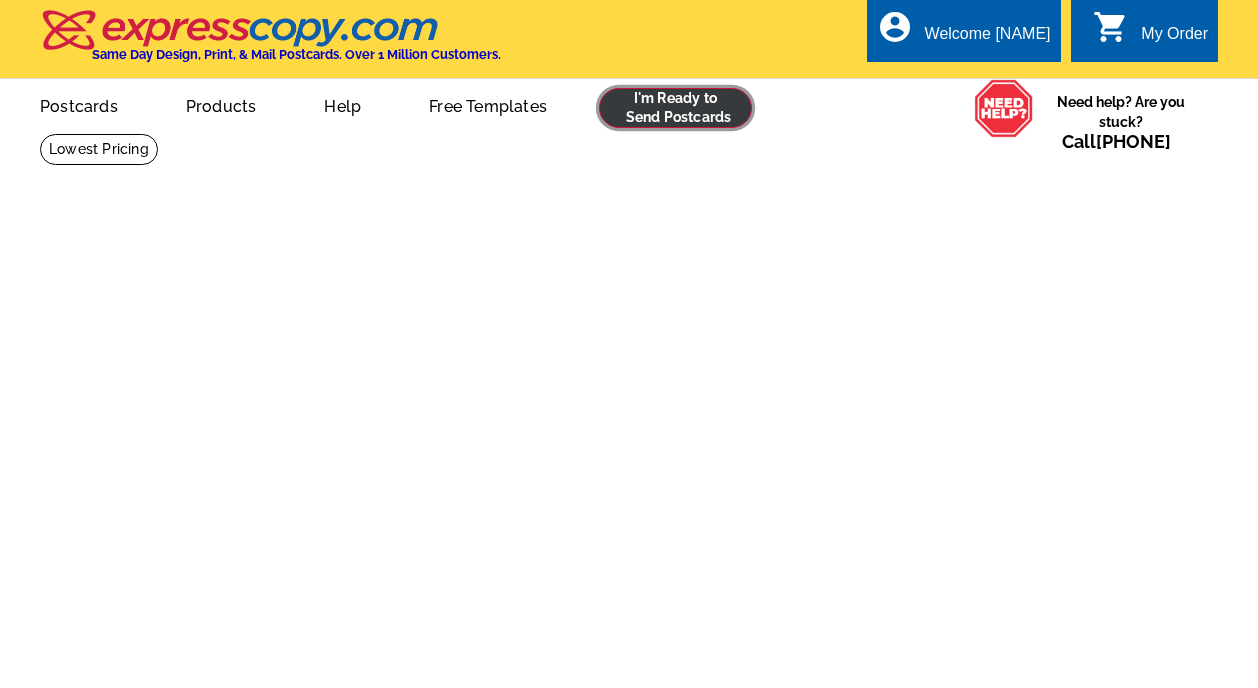 click at bounding box center (675, 108) 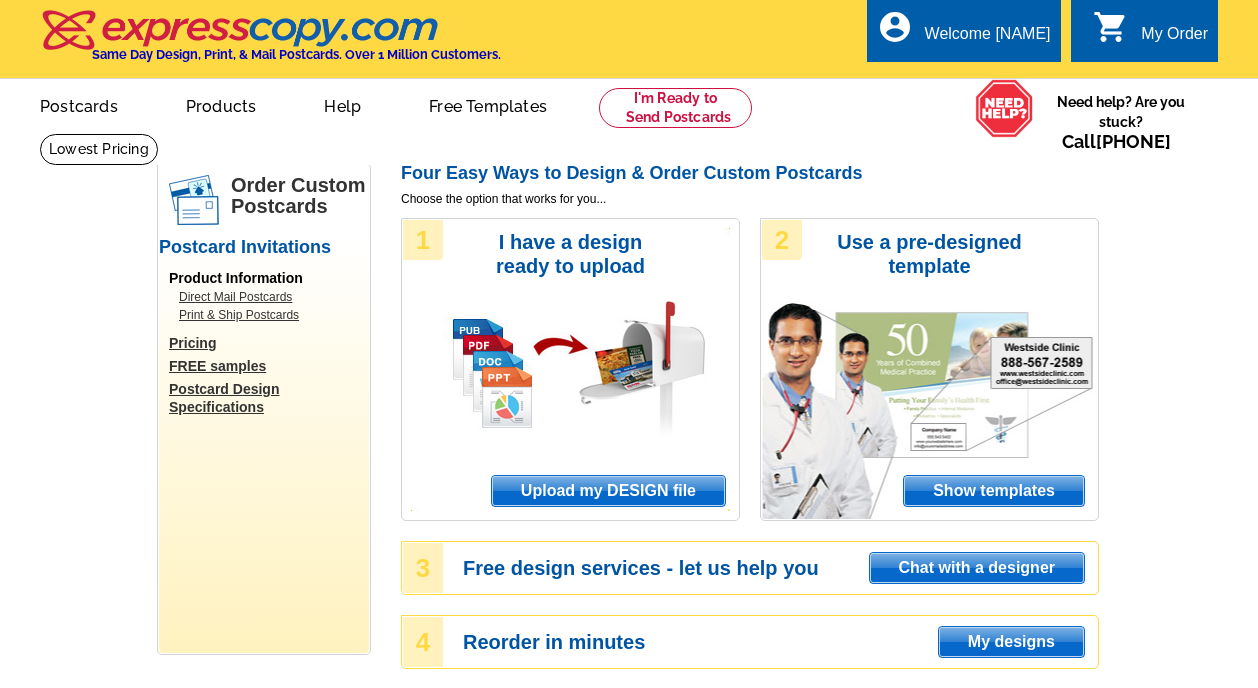scroll, scrollTop: 0, scrollLeft: 0, axis: both 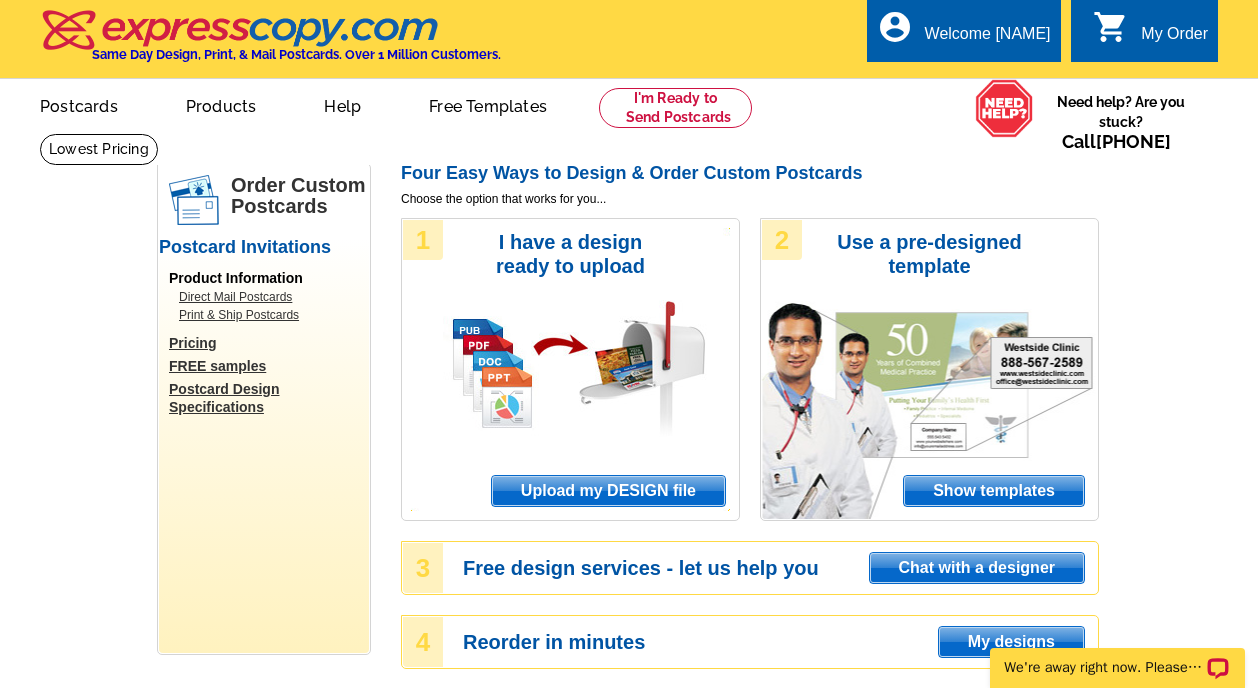 click on "Upload my DESIGN file" at bounding box center [608, 491] 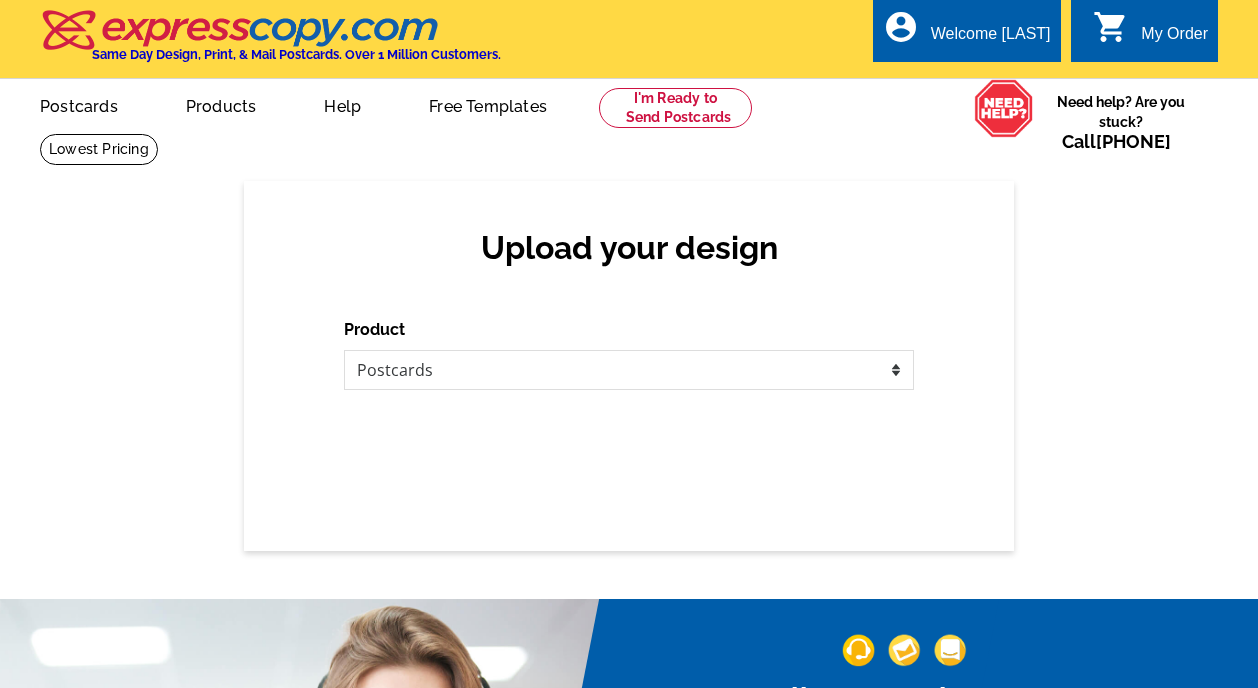 scroll, scrollTop: 0, scrollLeft: 0, axis: both 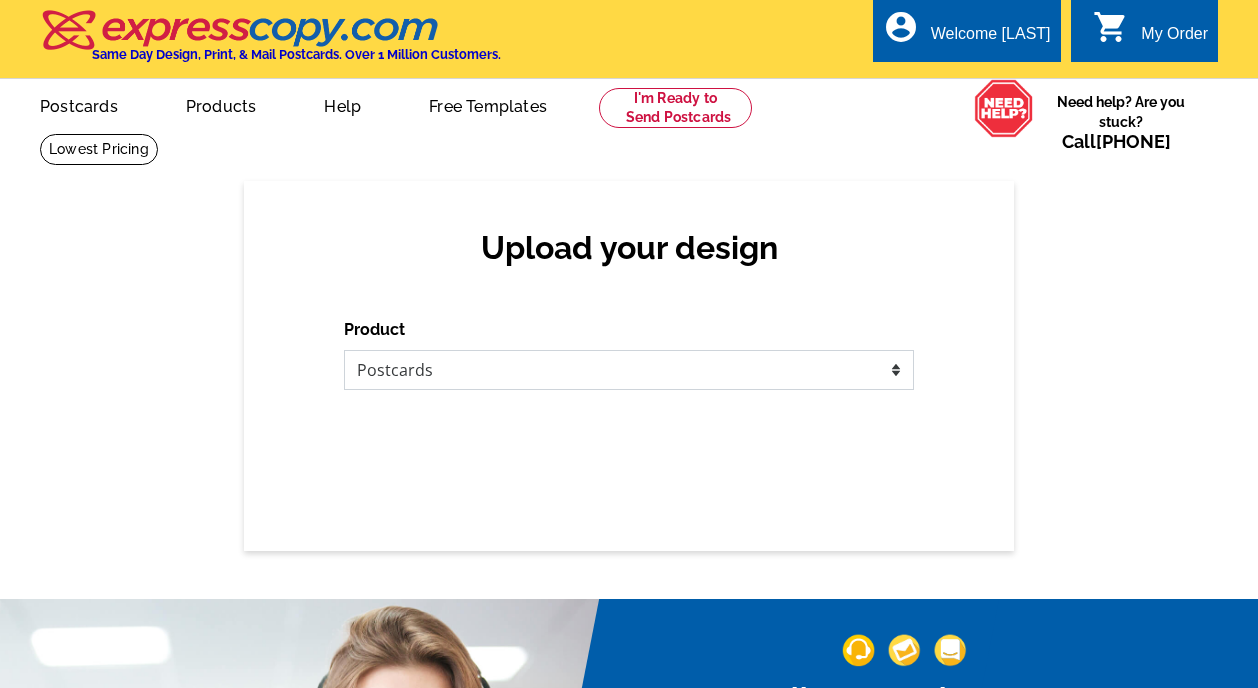 click on "Please select the type of file...
Postcards
Business Cards
Letters and flyers
Greeting Cards
Door Hangers" at bounding box center (629, 370) 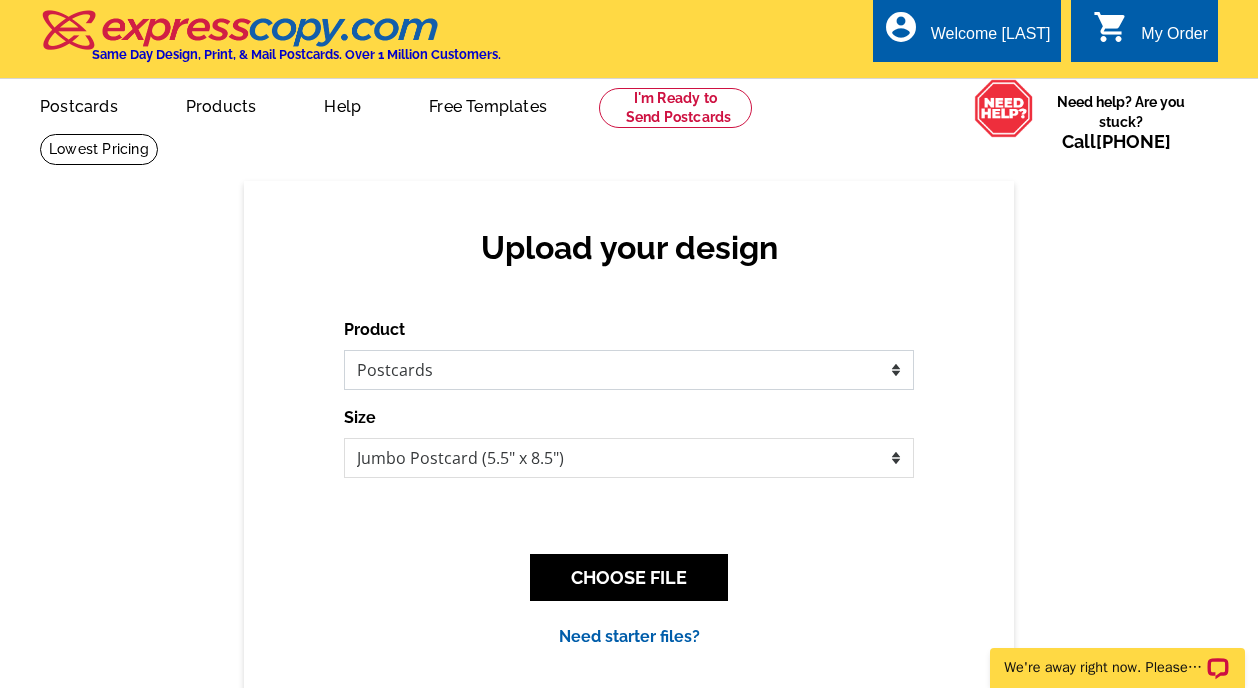 scroll, scrollTop: 0, scrollLeft: 0, axis: both 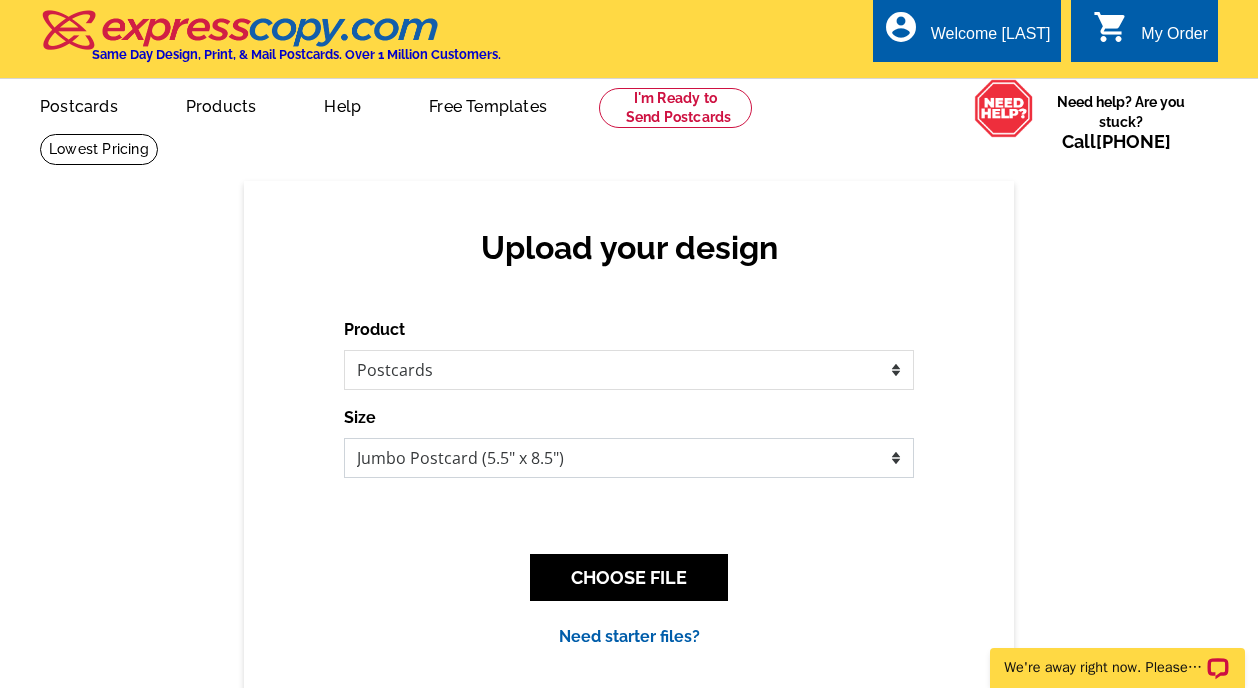 click on "Jumbo Postcard (5.5" x 8.5") Regular Postcard (4.25" x 5.6") Panoramic Postcard (5.75" x 11.25") Giant Postcard (8.5" x 11") EDDM Postcard (6.125" x 8.25")" at bounding box center (629, 458) 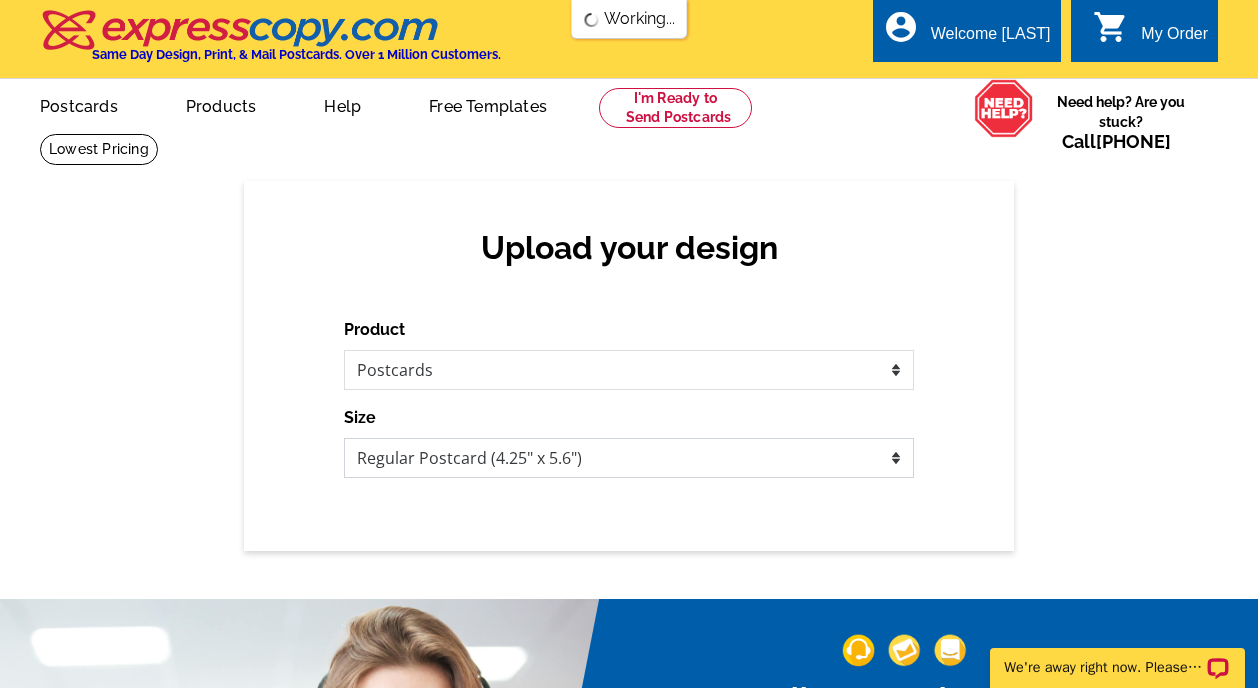 scroll, scrollTop: 0, scrollLeft: 0, axis: both 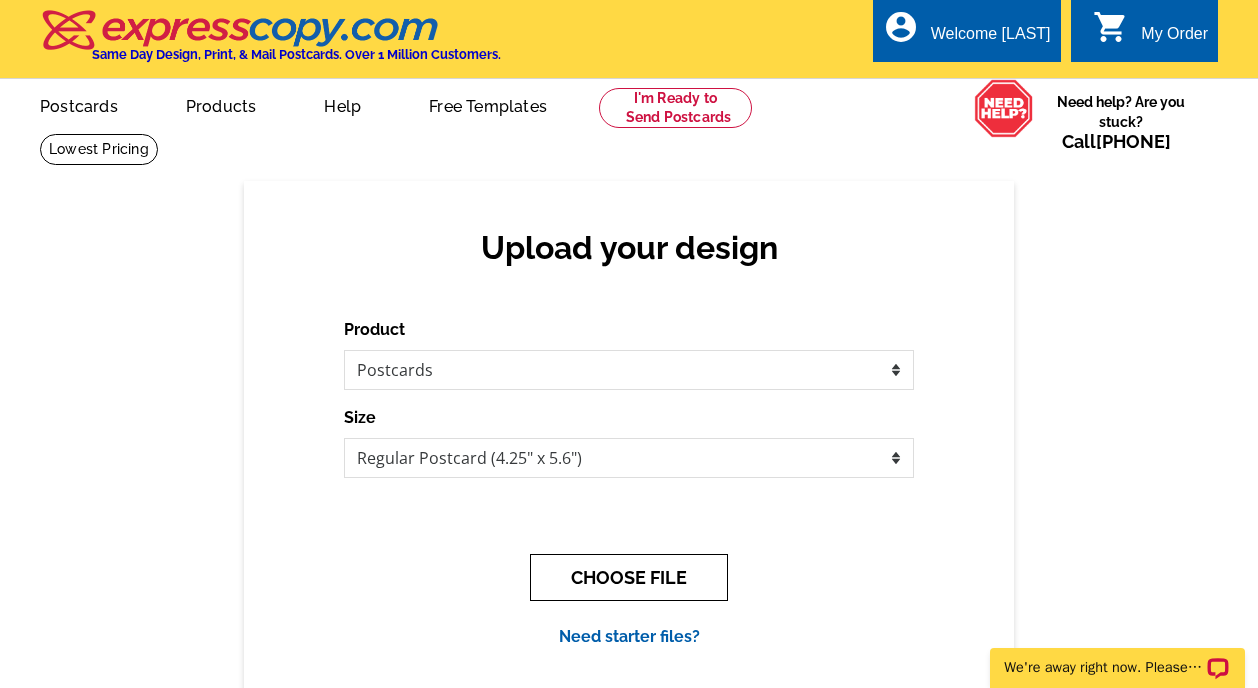 click on "CHOOSE FILE" at bounding box center [629, 577] 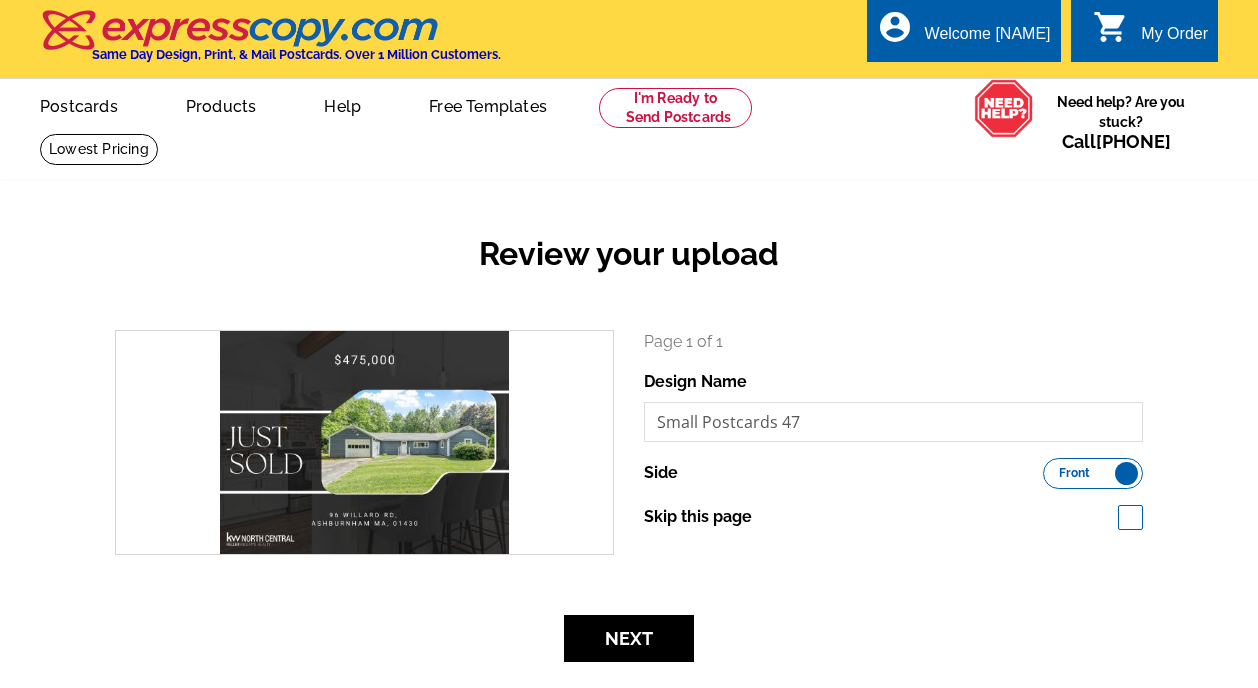 scroll, scrollTop: 0, scrollLeft: 0, axis: both 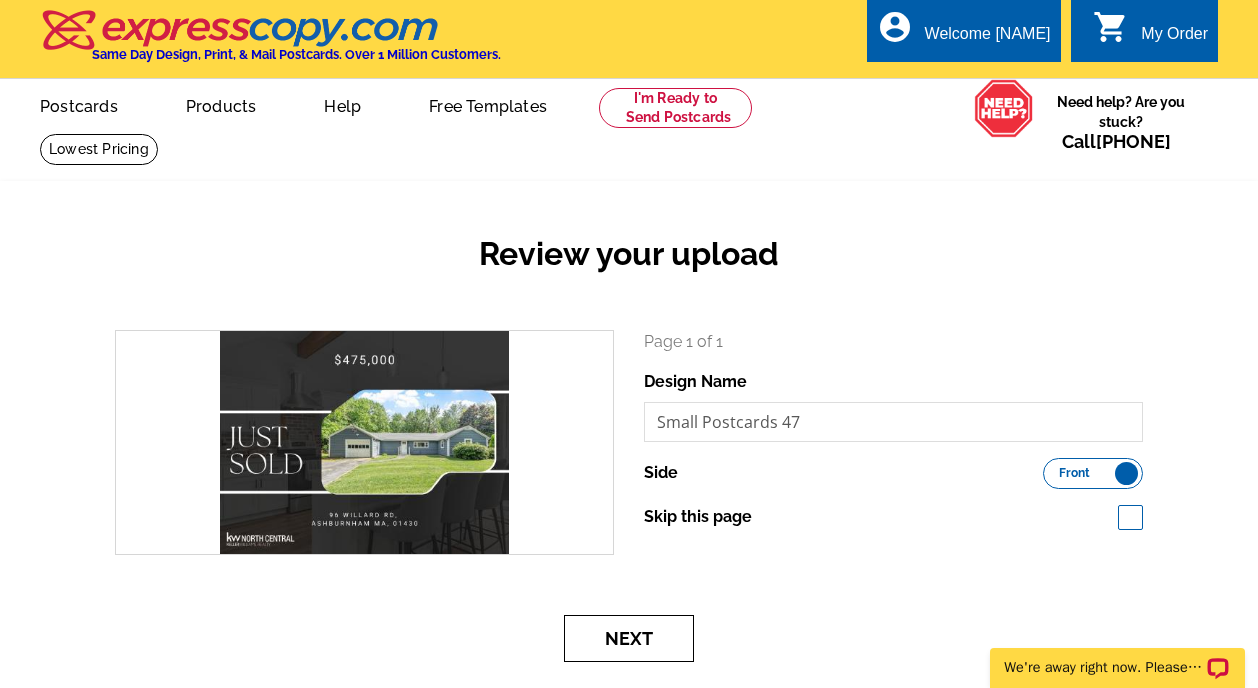 click on "Next" at bounding box center [629, 638] 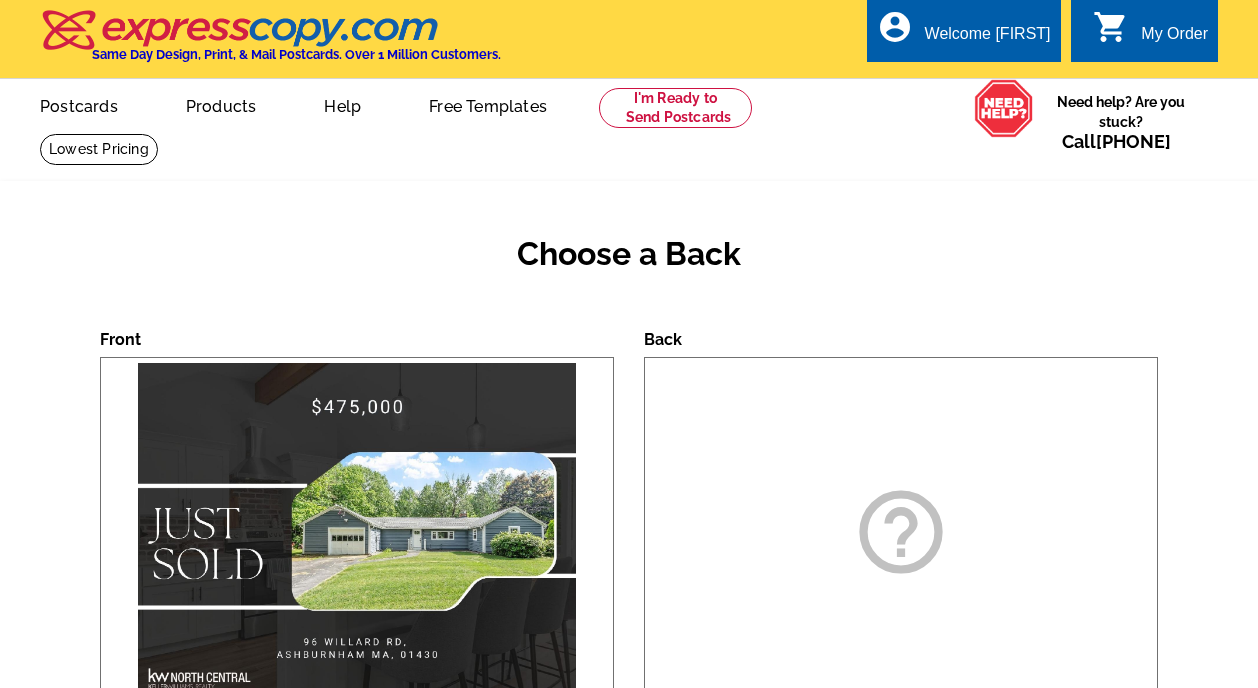 scroll, scrollTop: 0, scrollLeft: 0, axis: both 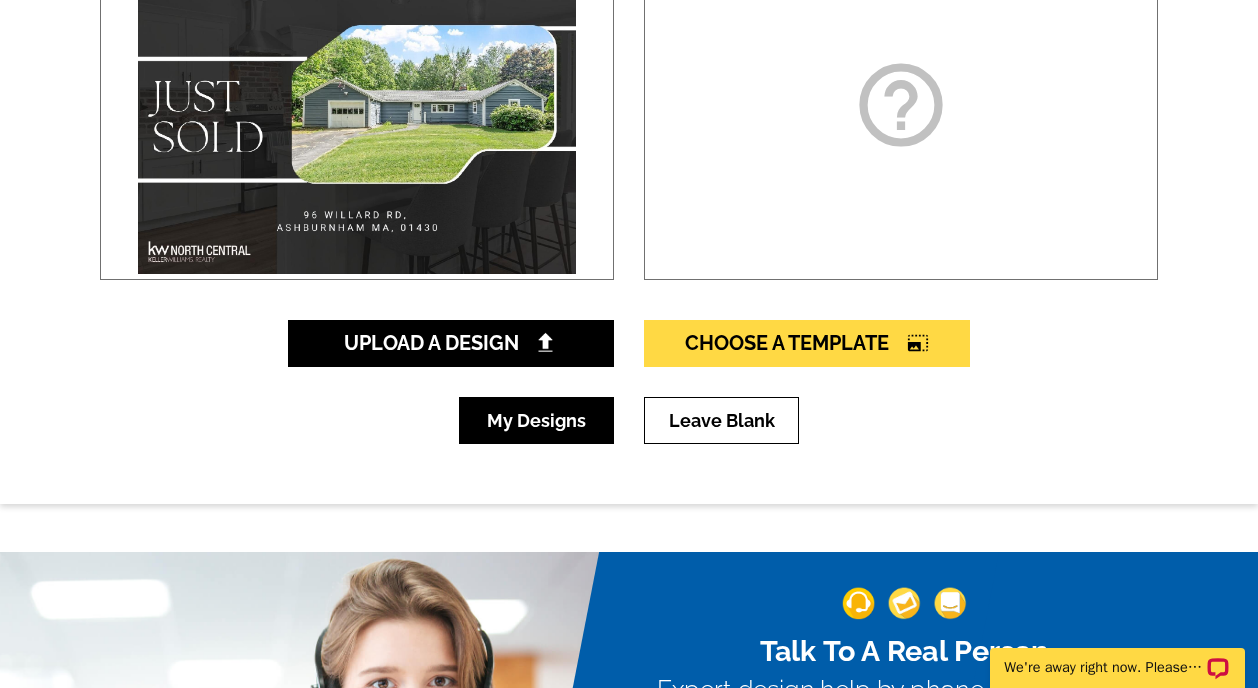 click on "My Designs" at bounding box center [536, 420] 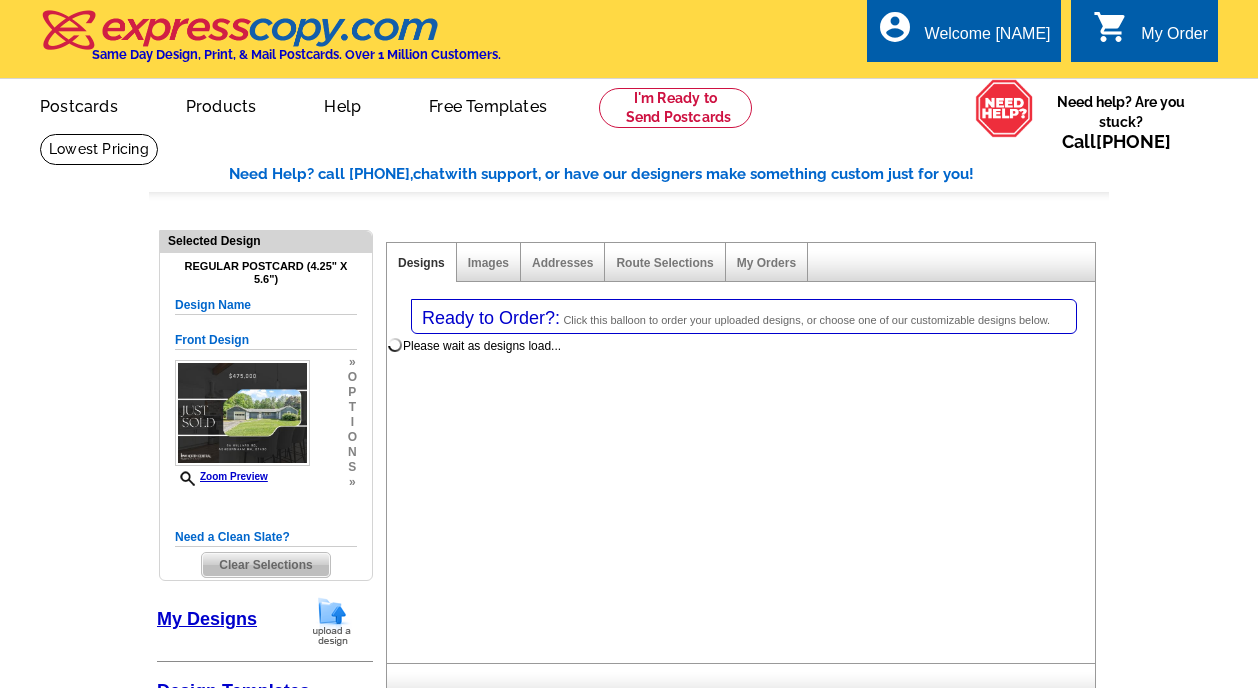select on "1" 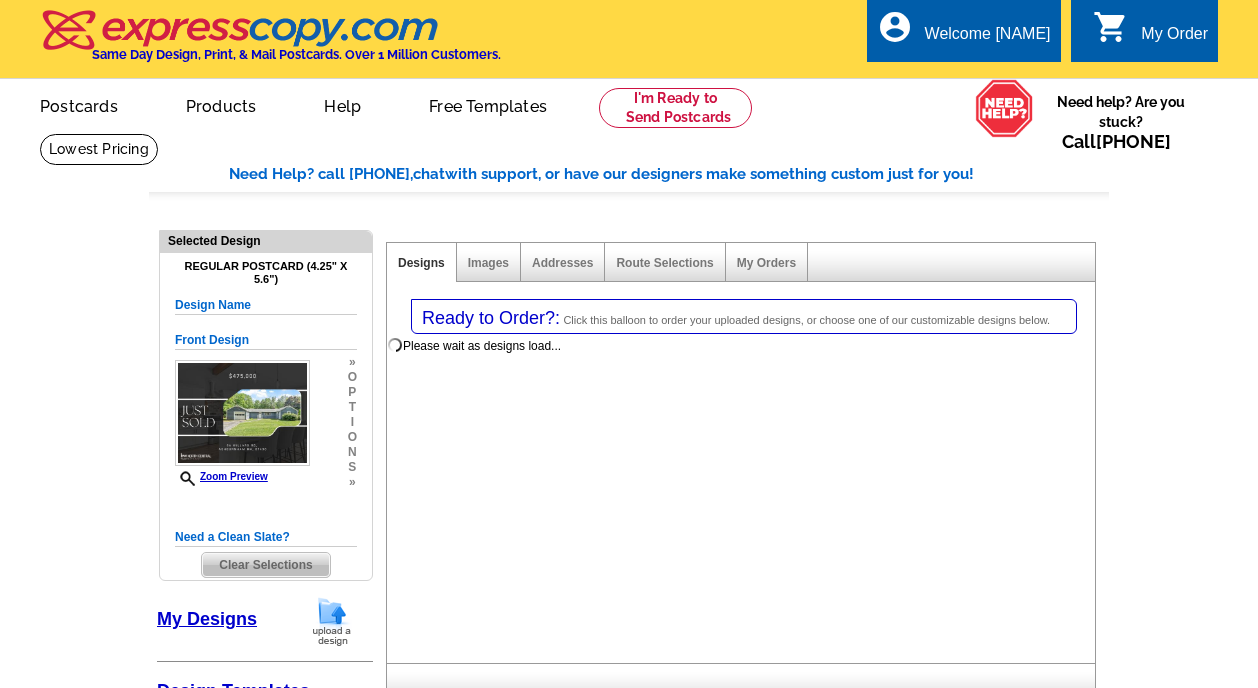 select on "1" 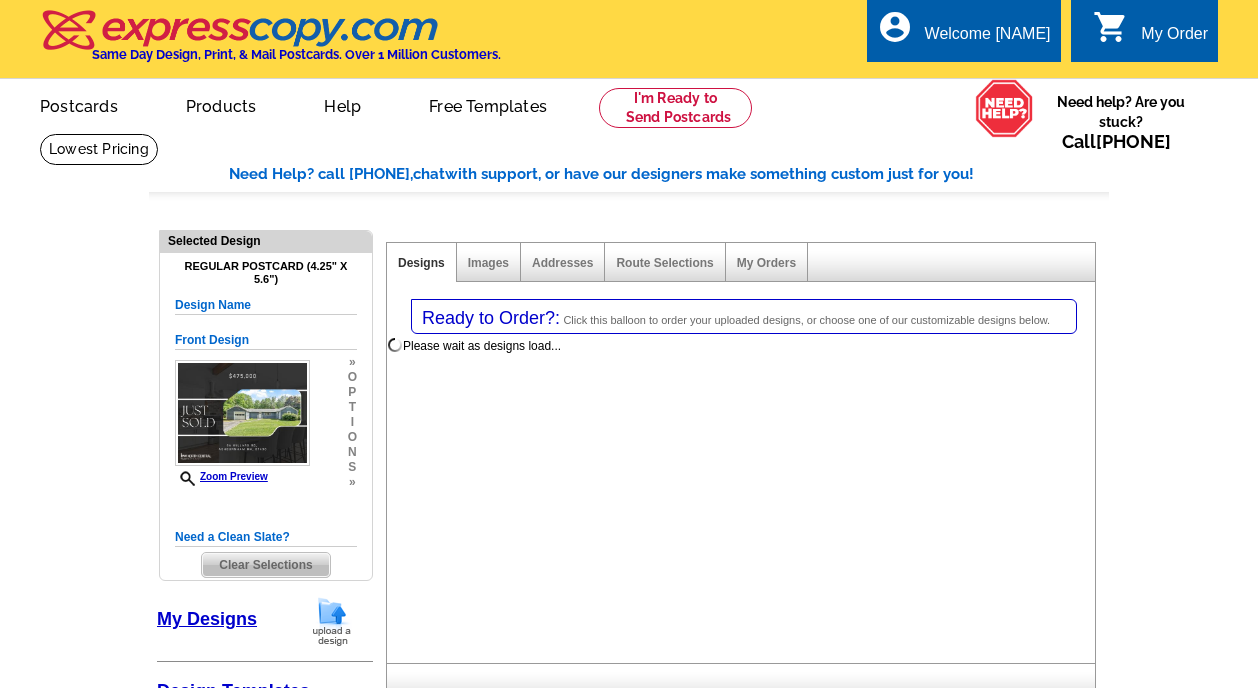 scroll, scrollTop: 0, scrollLeft: 0, axis: both 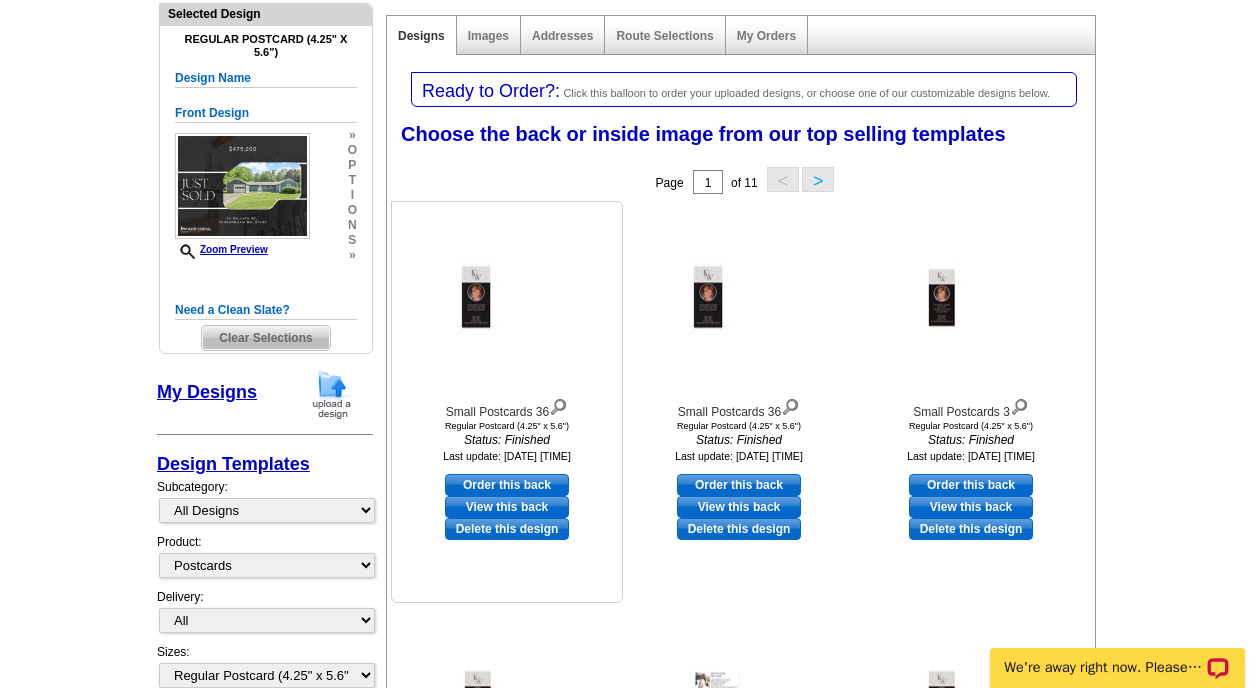 click on "View this back" at bounding box center (507, 507) 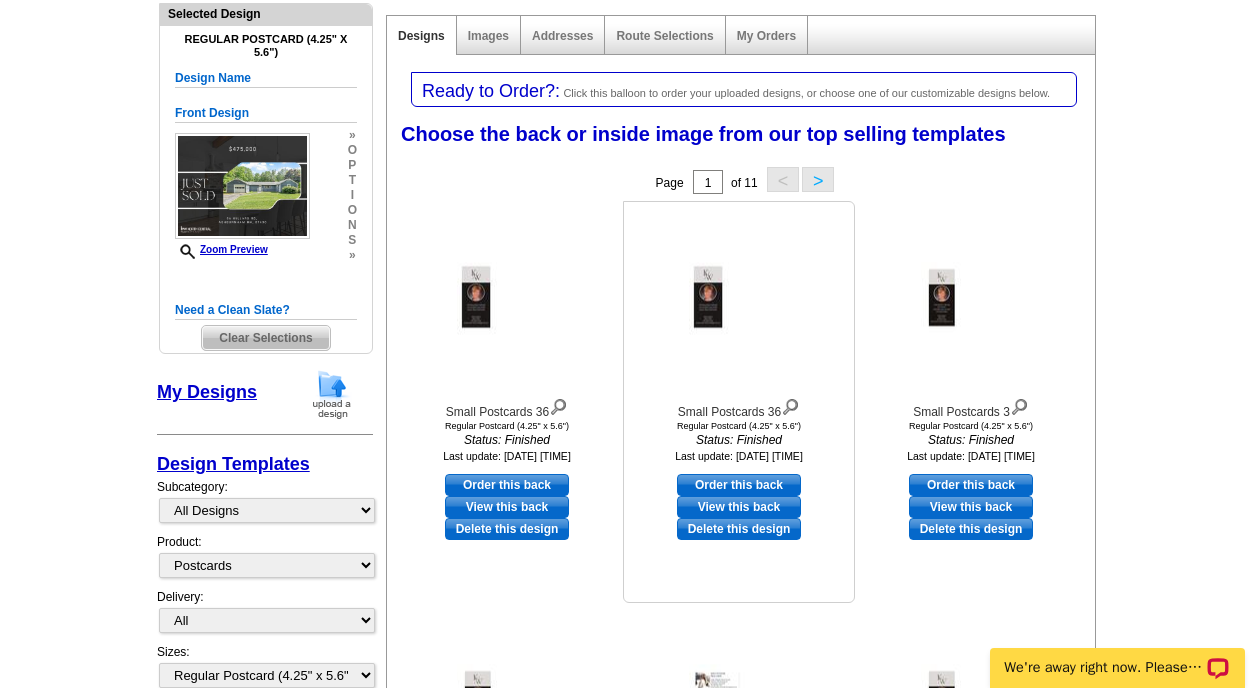 click on "View this back" at bounding box center [739, 507] 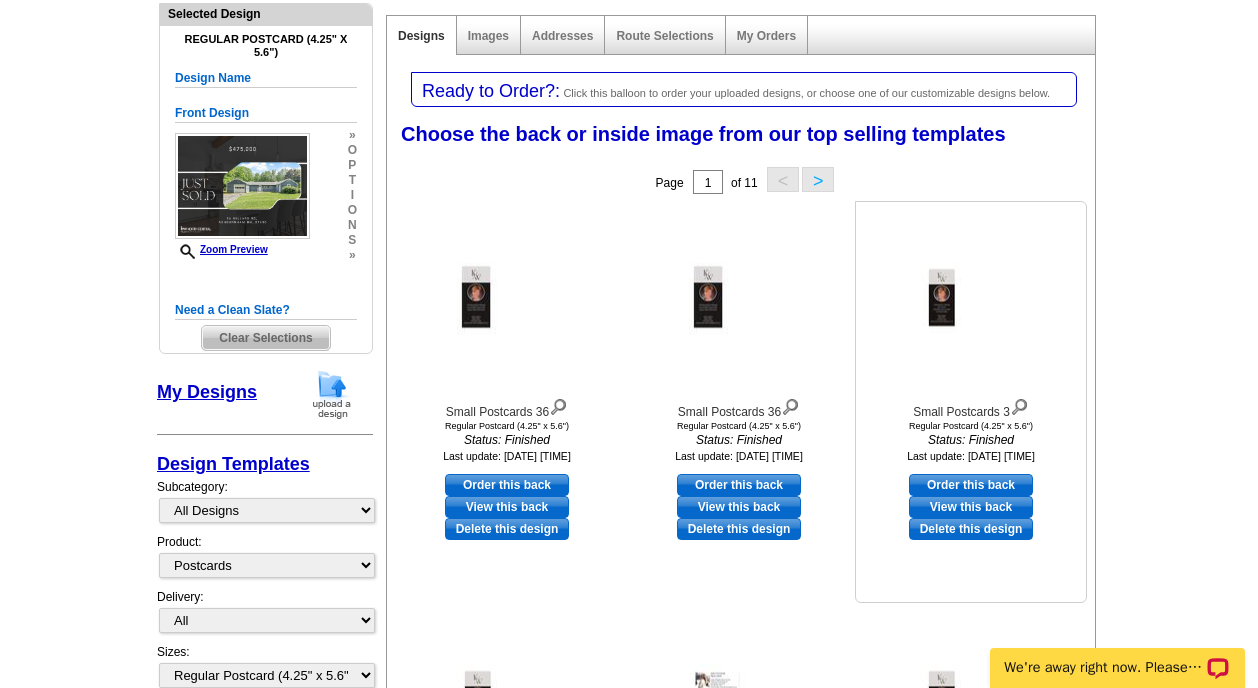 click on "View this back" at bounding box center (971, 507) 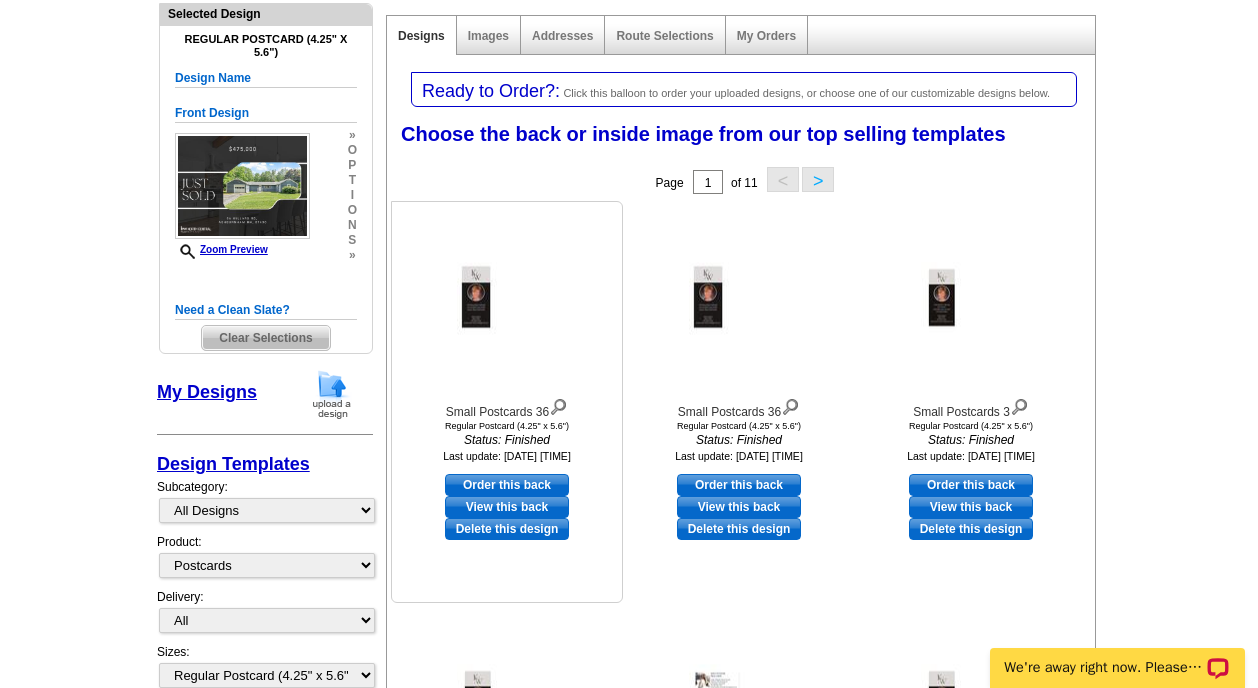 click on "View this back" at bounding box center (507, 507) 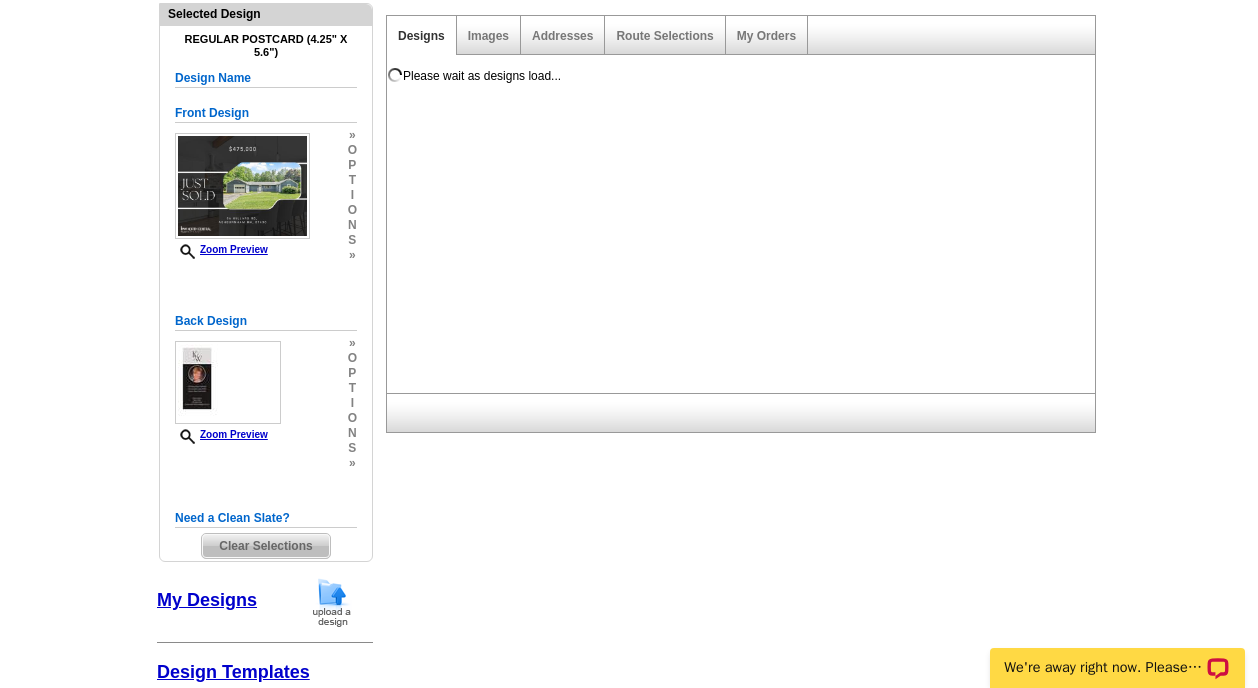 scroll, scrollTop: 0, scrollLeft: 0, axis: both 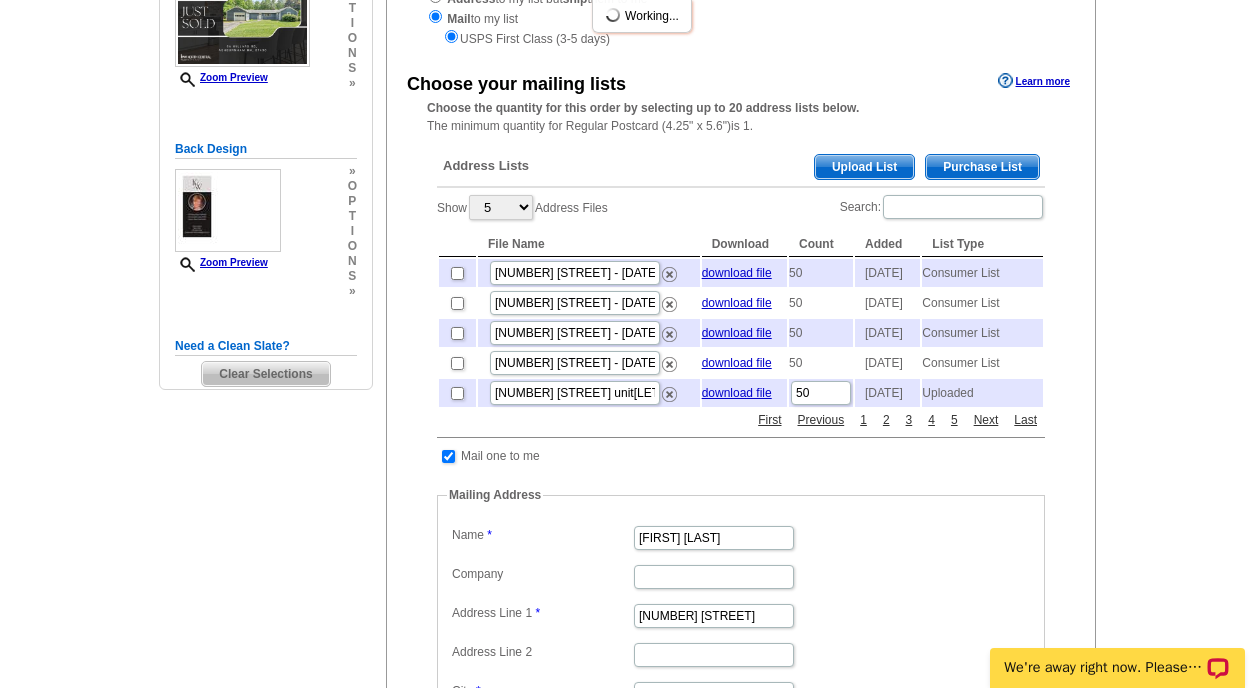click on "Purchase List" at bounding box center [982, 167] 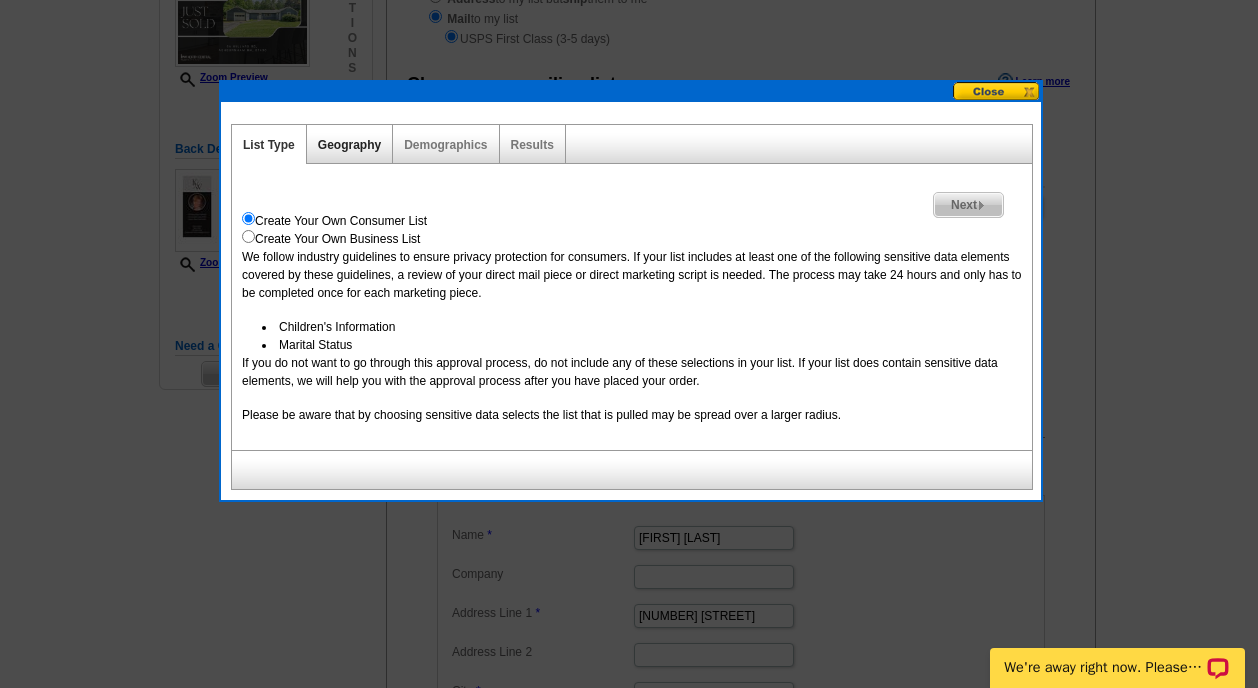 click on "Geography" at bounding box center [349, 145] 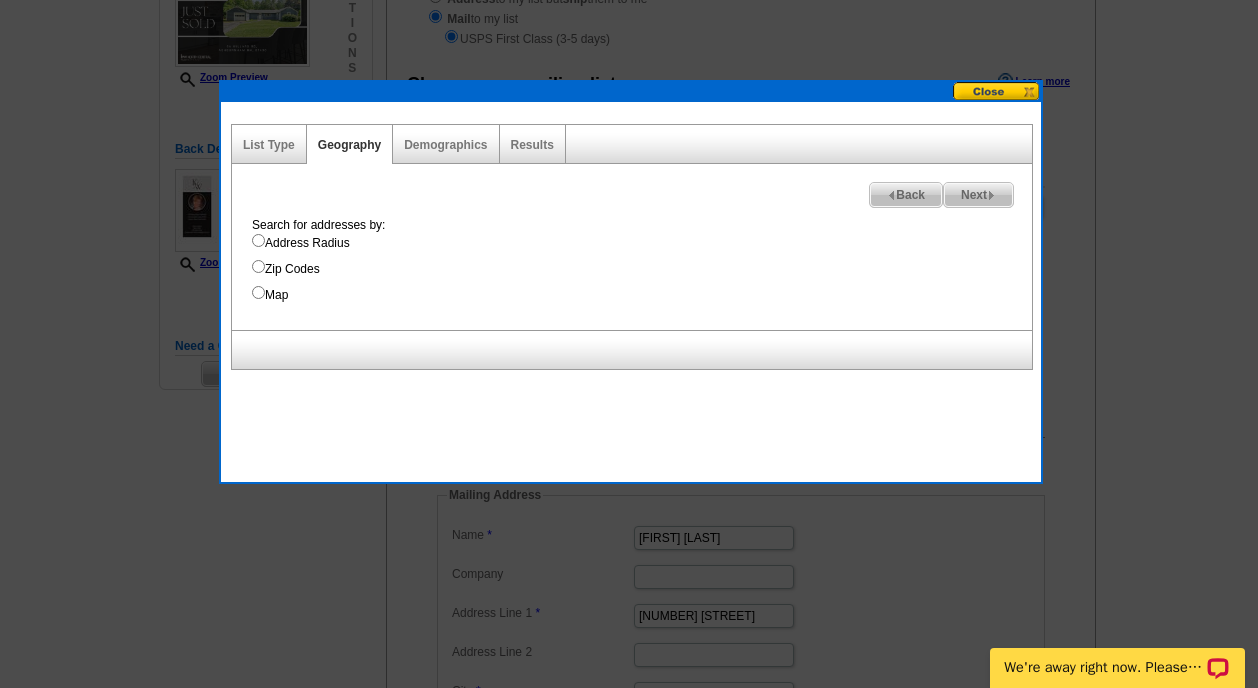 click on "Address Radius" at bounding box center [642, 243] 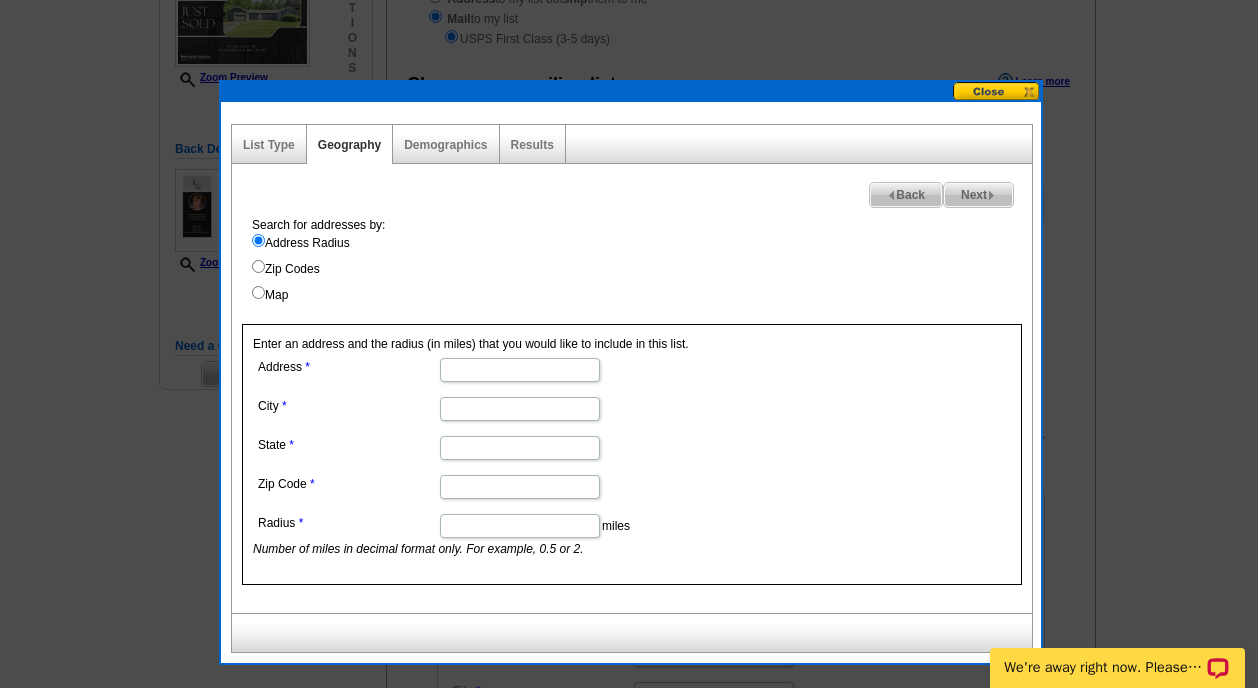 click on "Address" at bounding box center [520, 370] 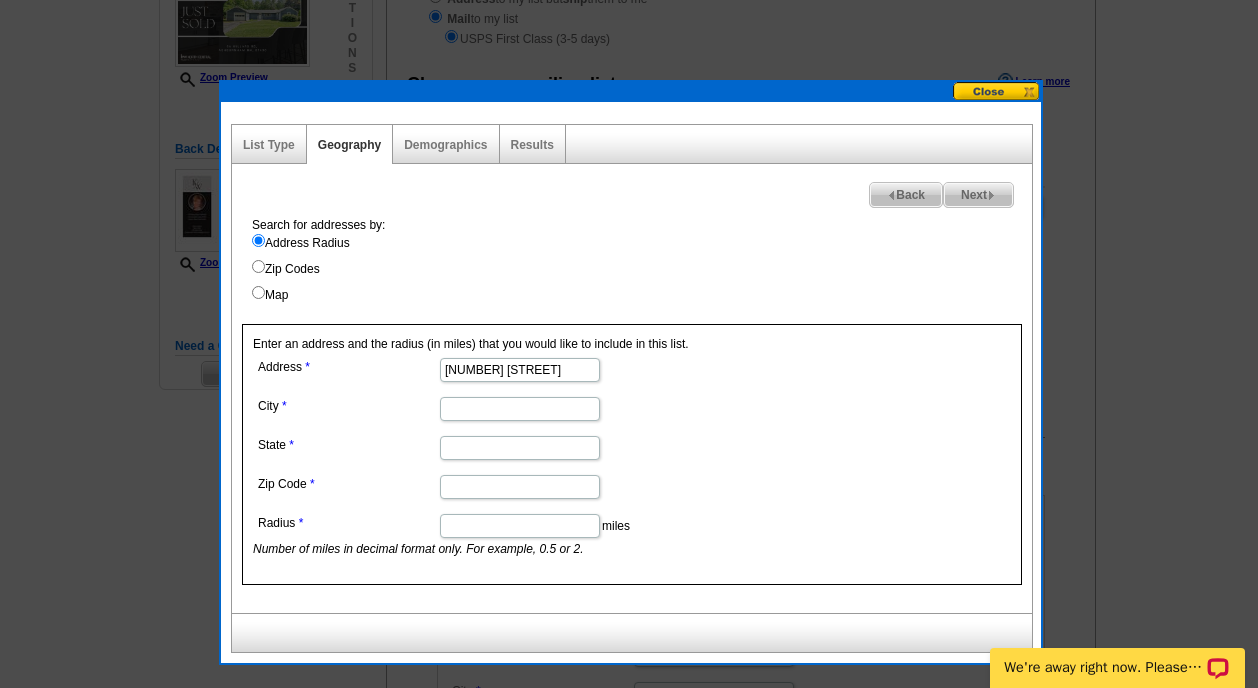 type on "96 Willard Rd" 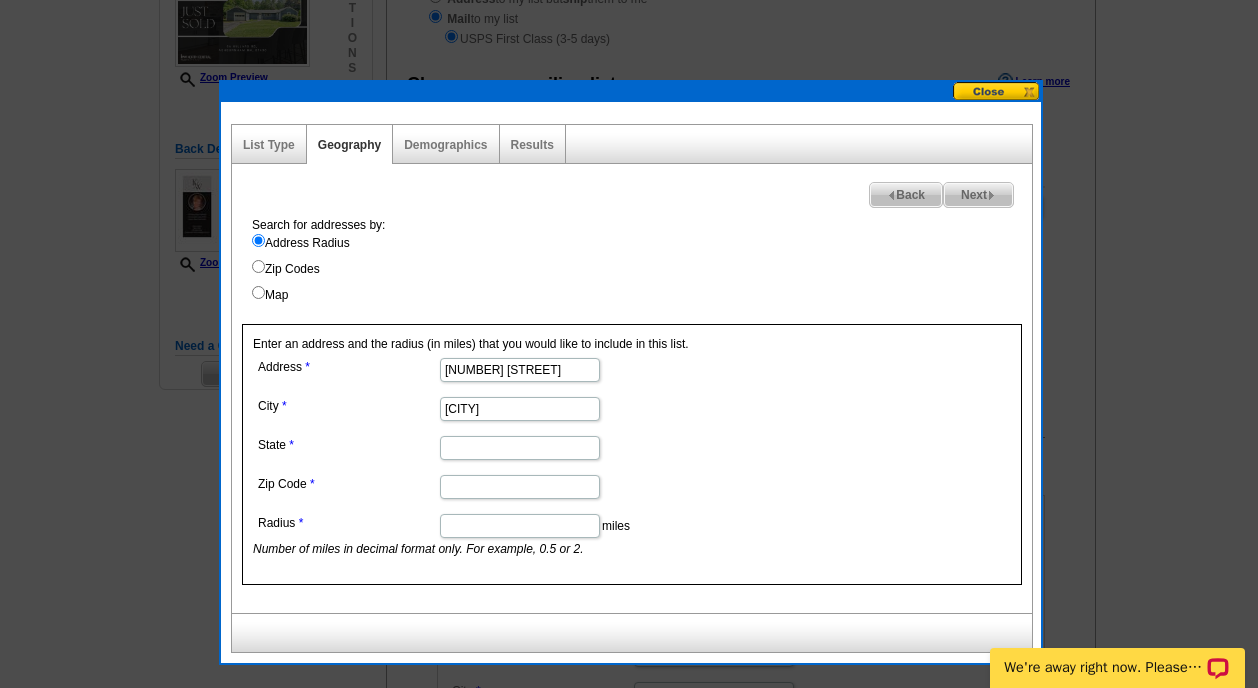 type on "Ashburnham" 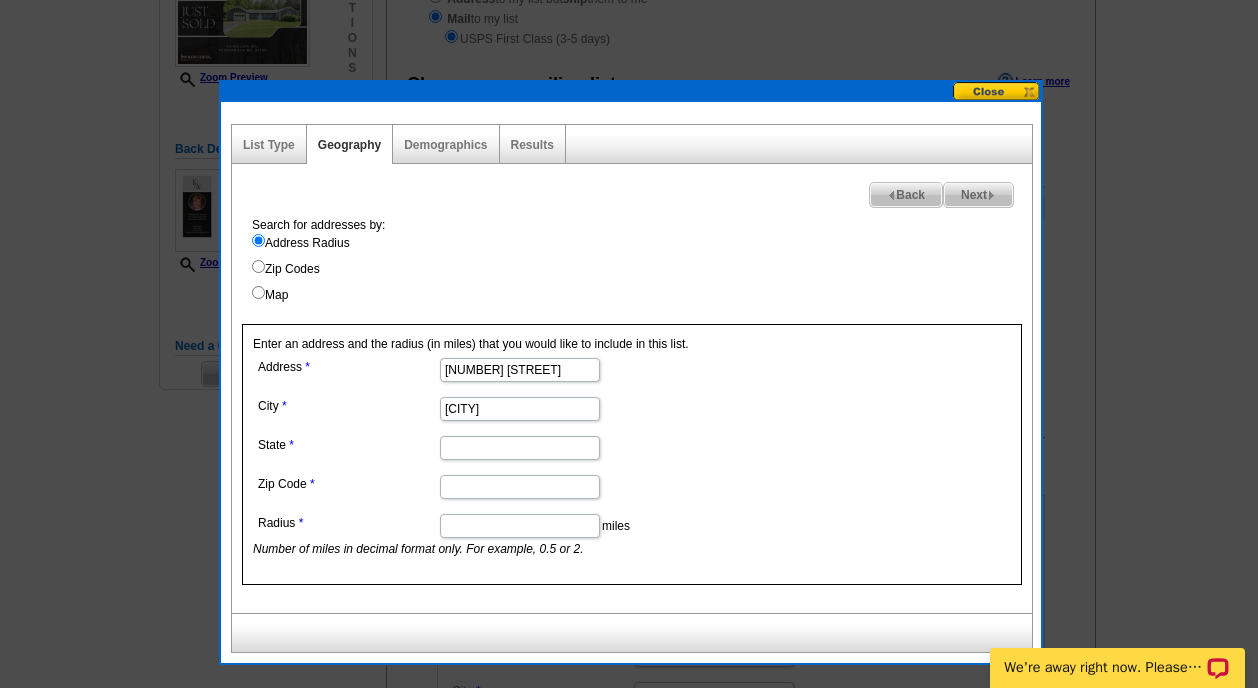 type on "MA" 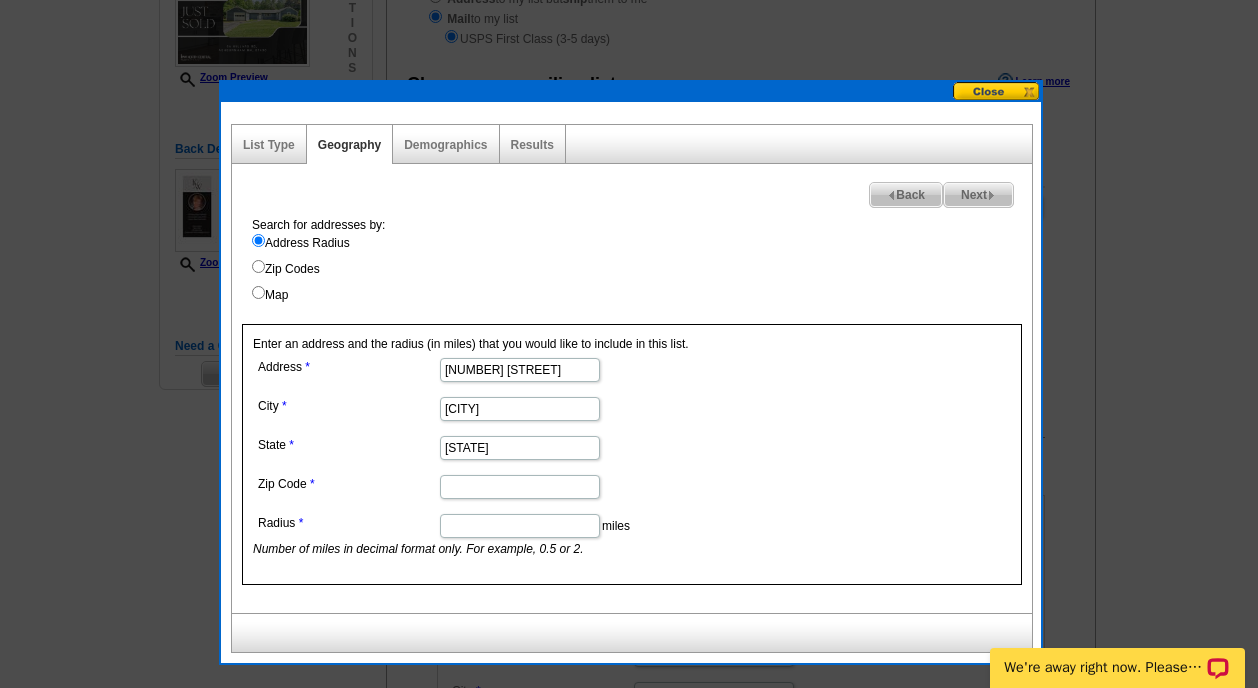 type on "01464" 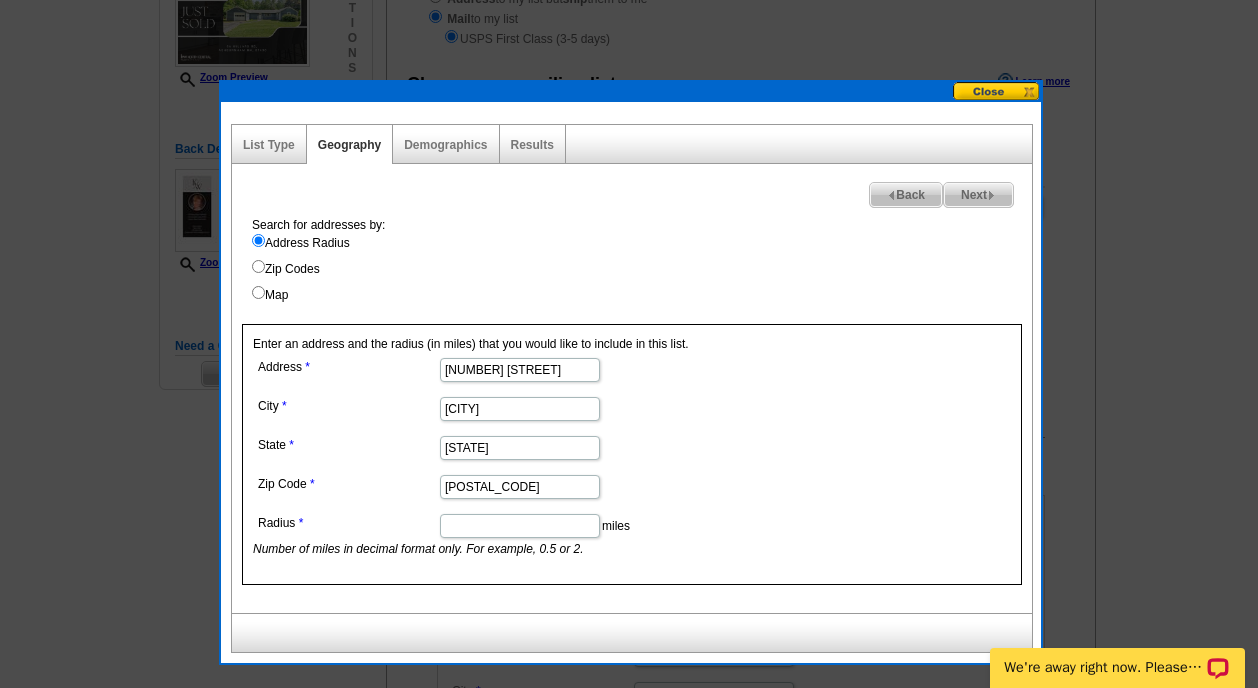 click on "Radius" at bounding box center (520, 526) 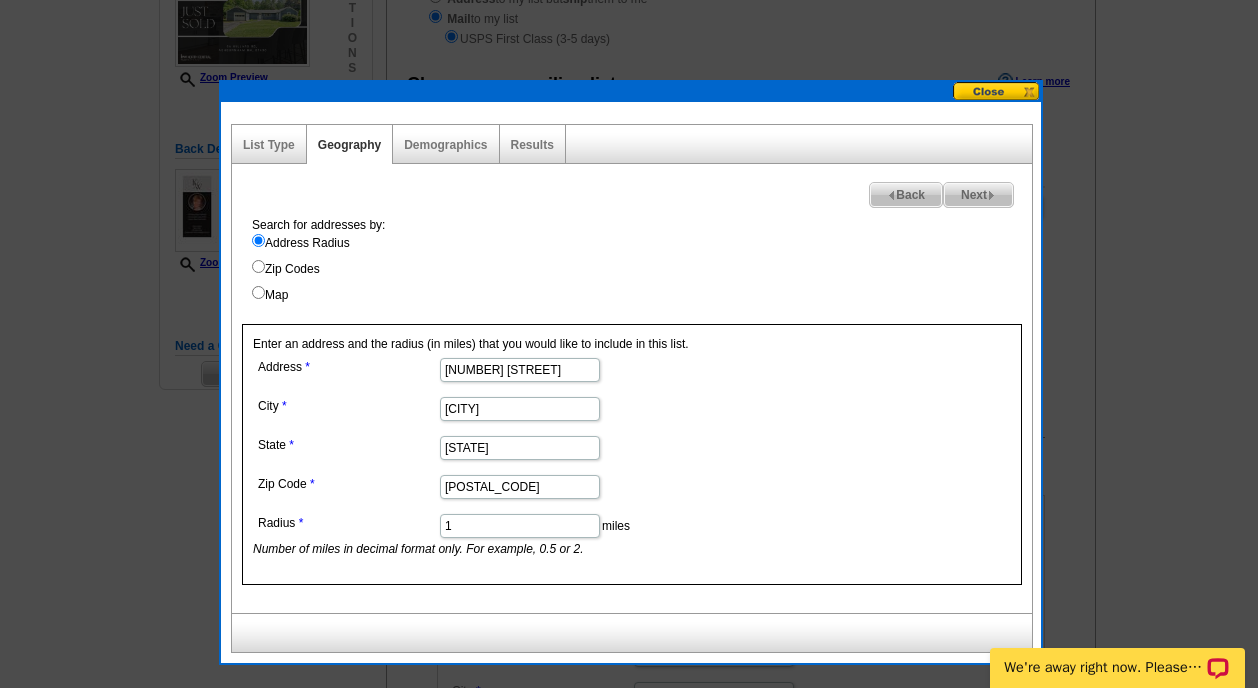 type on "1" 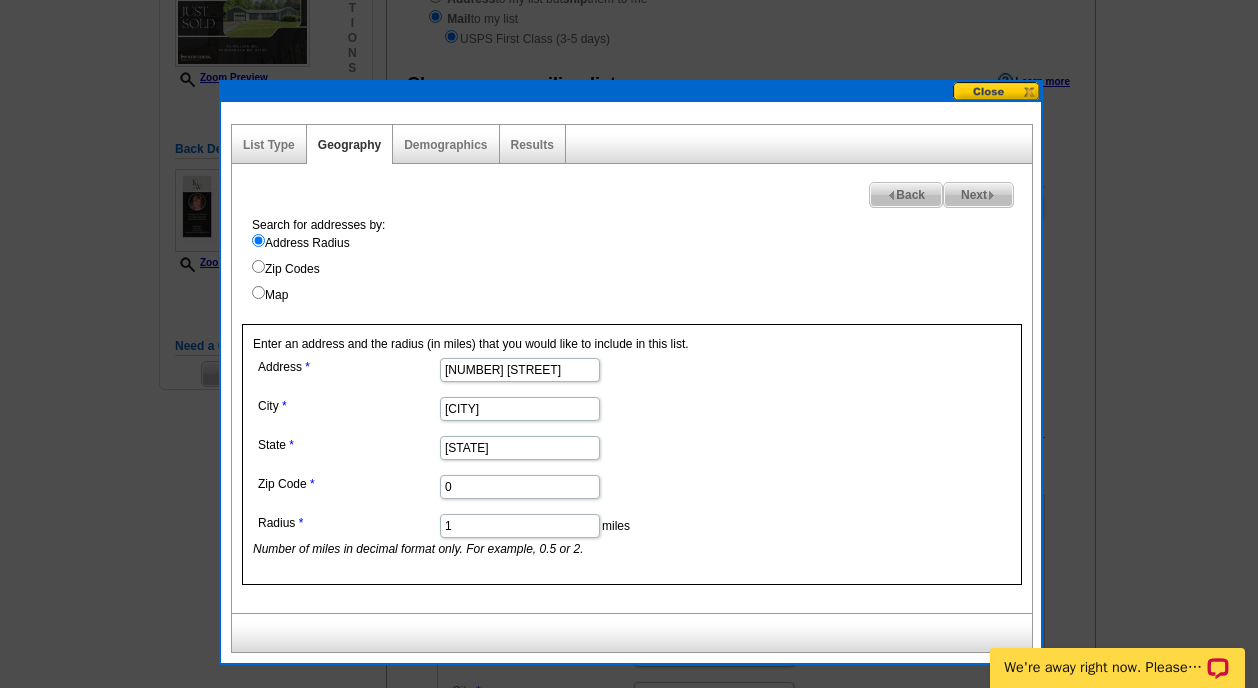 click on "0" at bounding box center (520, 487) 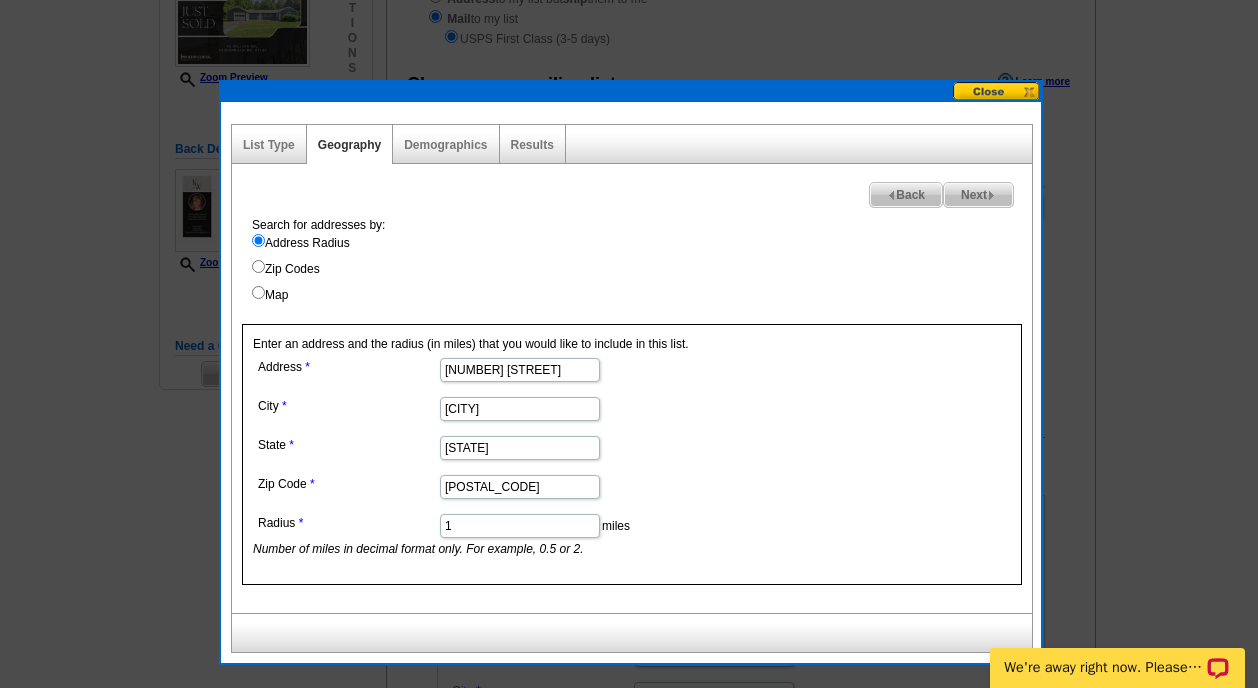 type on "01430" 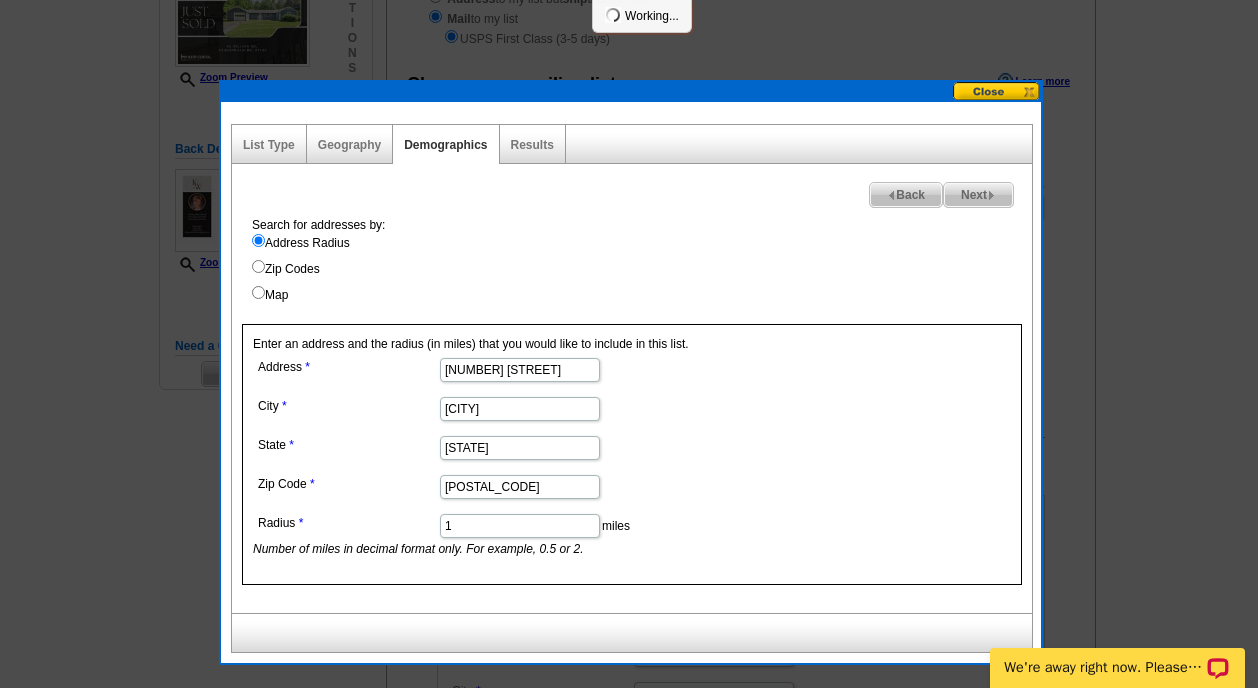 select 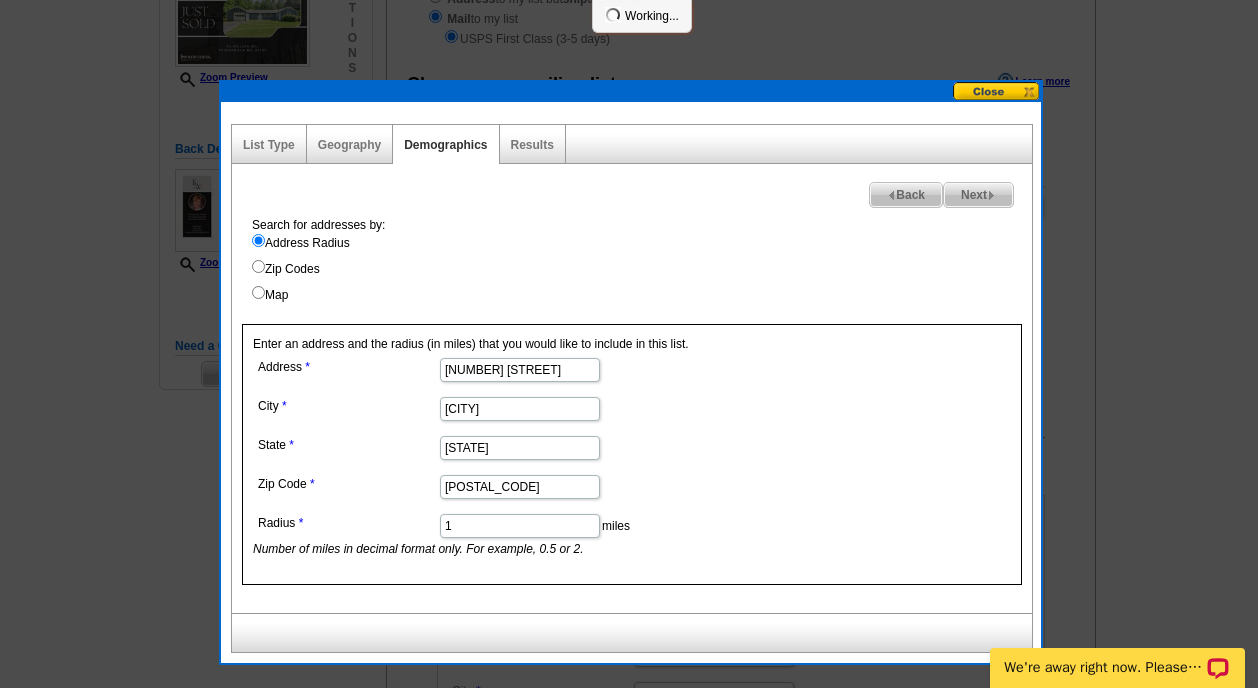 select 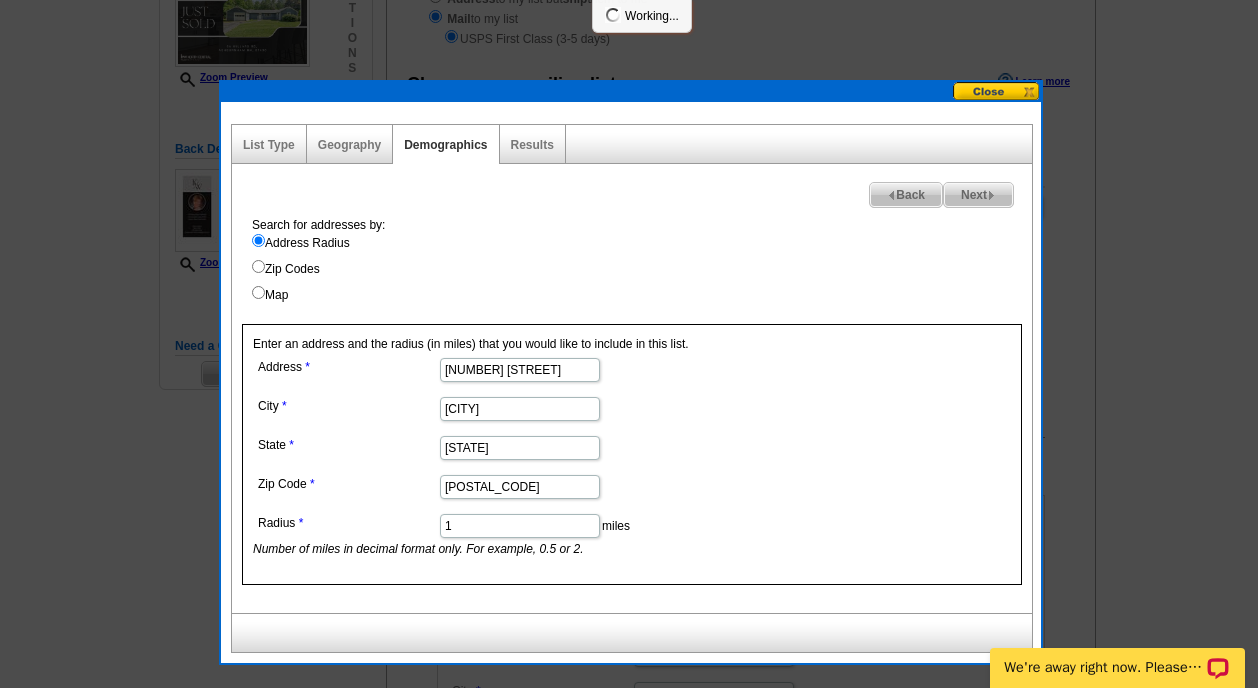 select 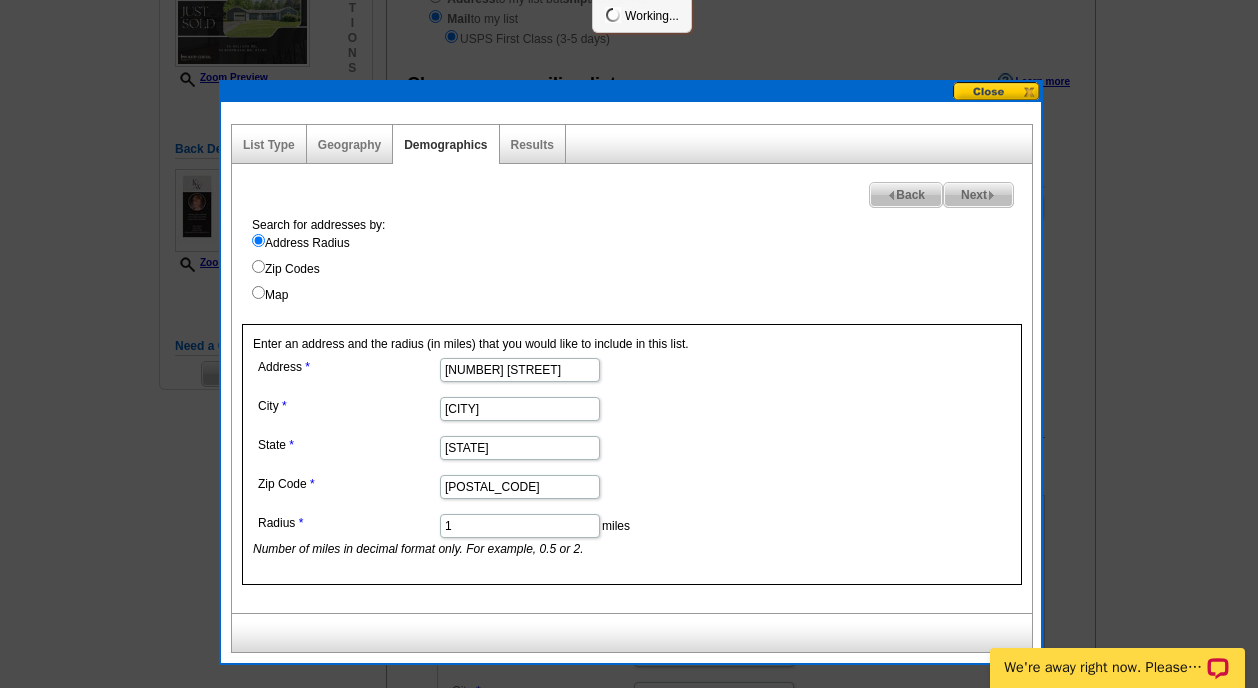 select 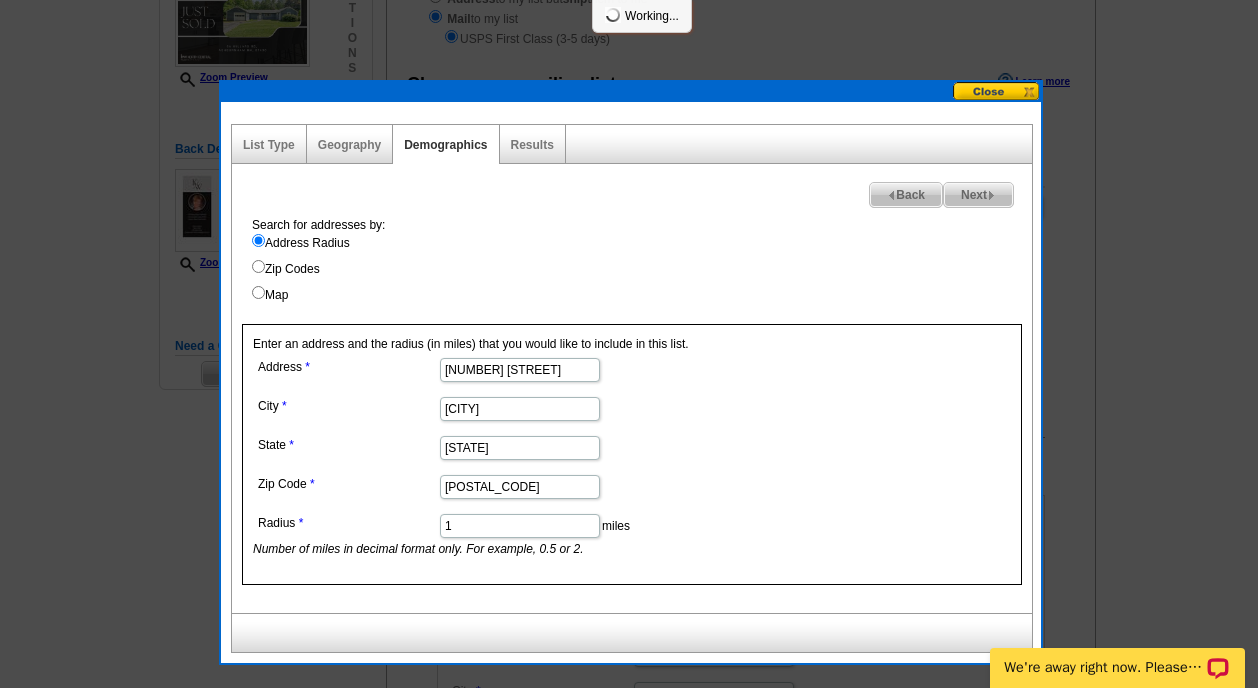 select 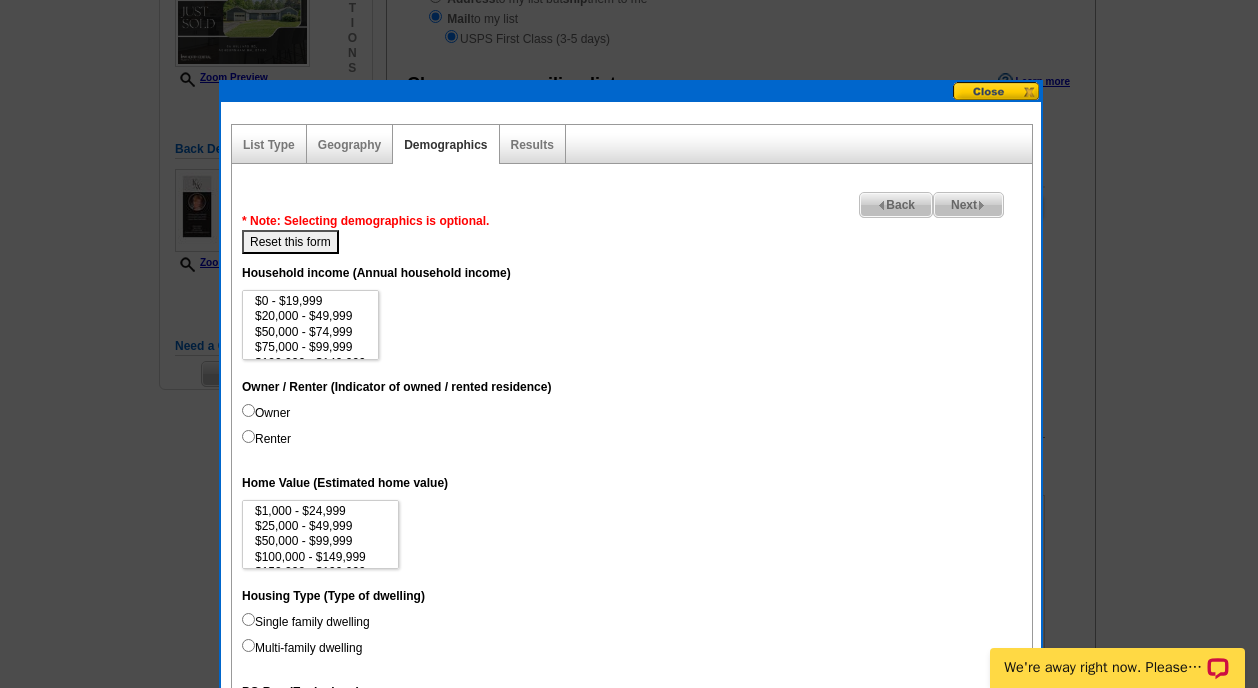 click on "Next" at bounding box center [968, 205] 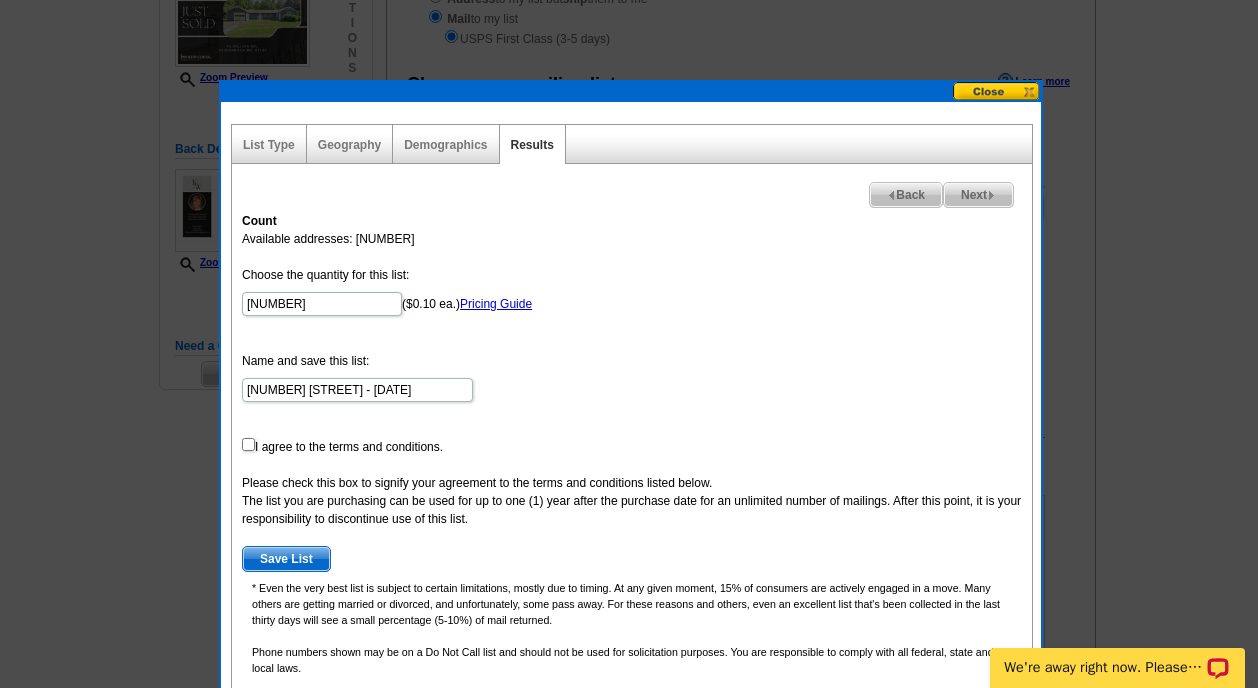 click on "Choose the quantity for this list:
407  ($0.10 ea.)  Pricing Guide
Name and save this list:
96 Willard Rd - Aug 03
I agree to the terms and conditions.
Please check this box to signify your agreement to the terms and conditions listed below. The list you are purchasing can be used for up to one (1) year after the purchase date for an unlimited number of mailings.  After this point, it is your responsibility to discontinue use of this list.
Save List" at bounding box center (632, 419) 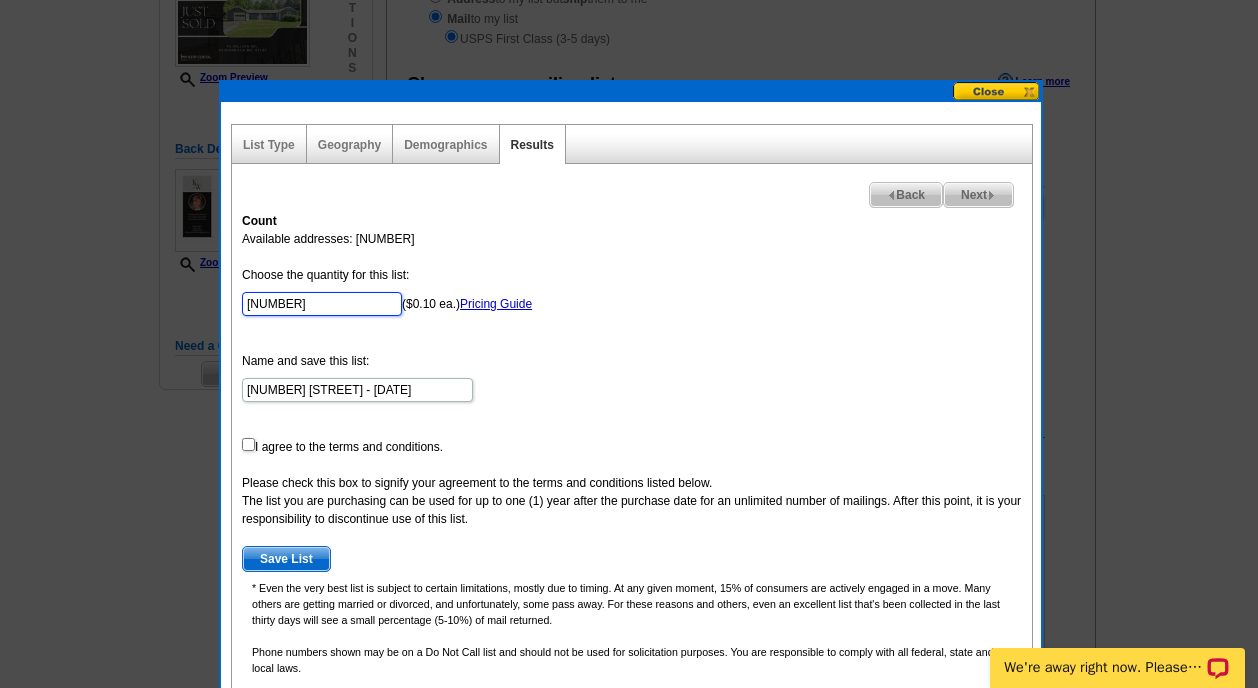 click on "407" at bounding box center [322, 304] 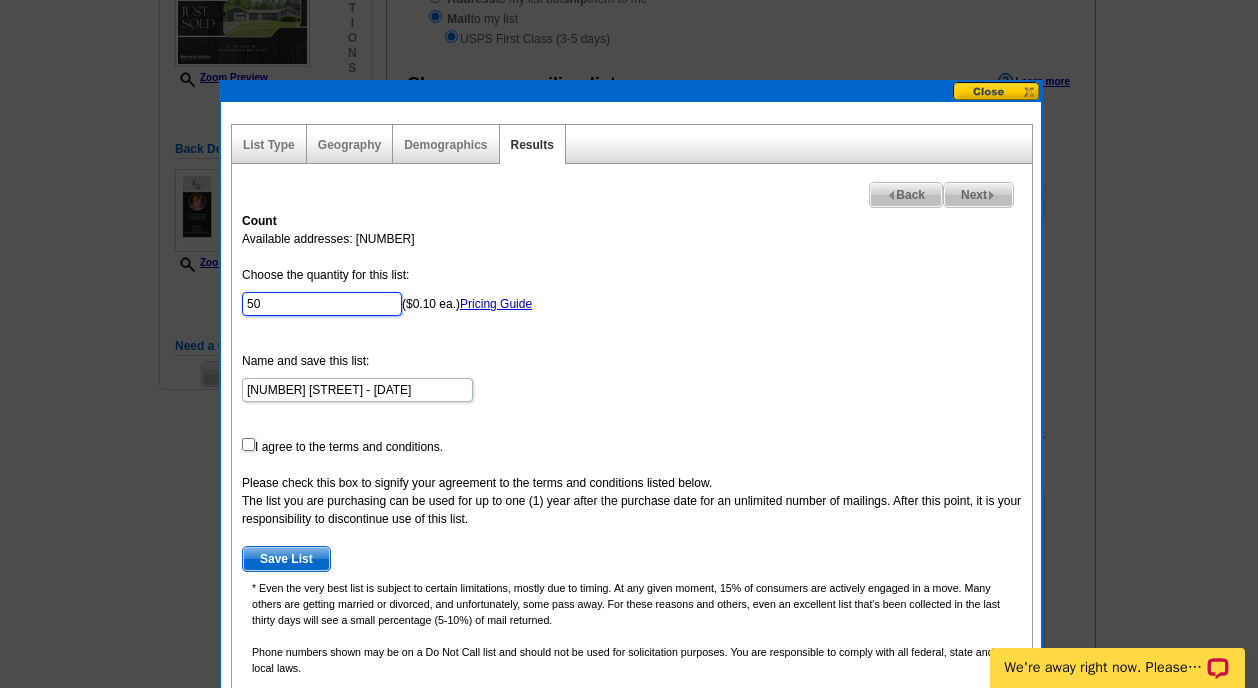 type on "50" 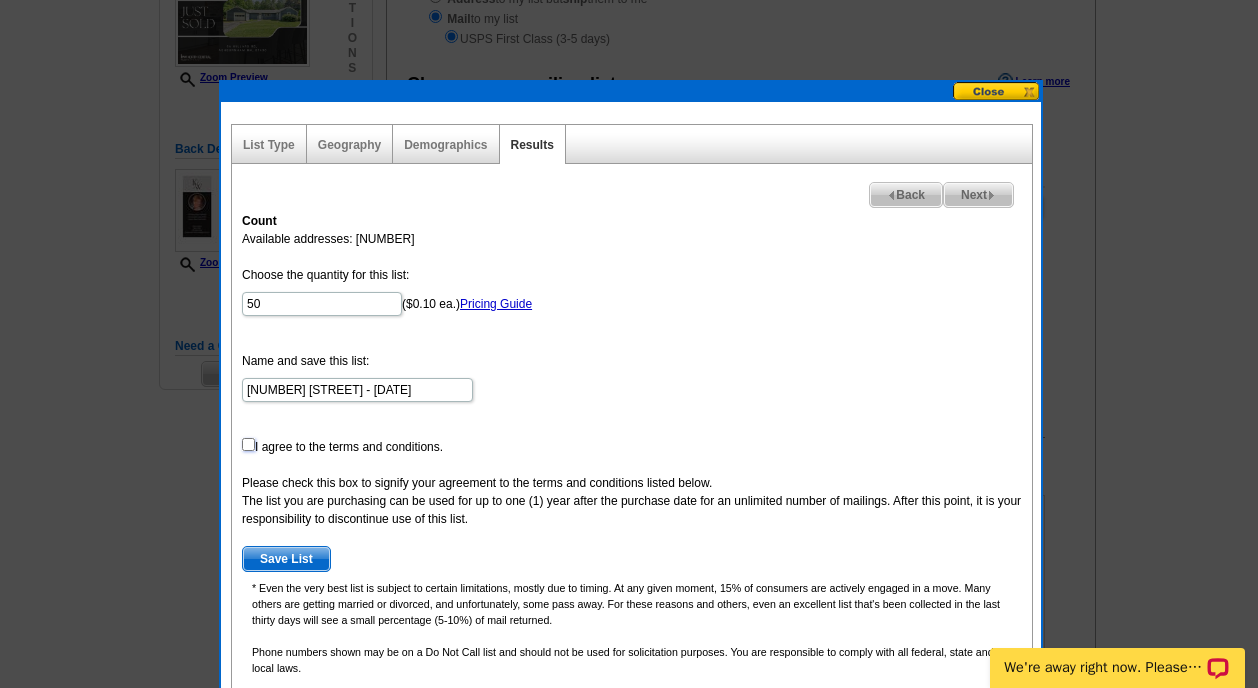click at bounding box center (248, 444) 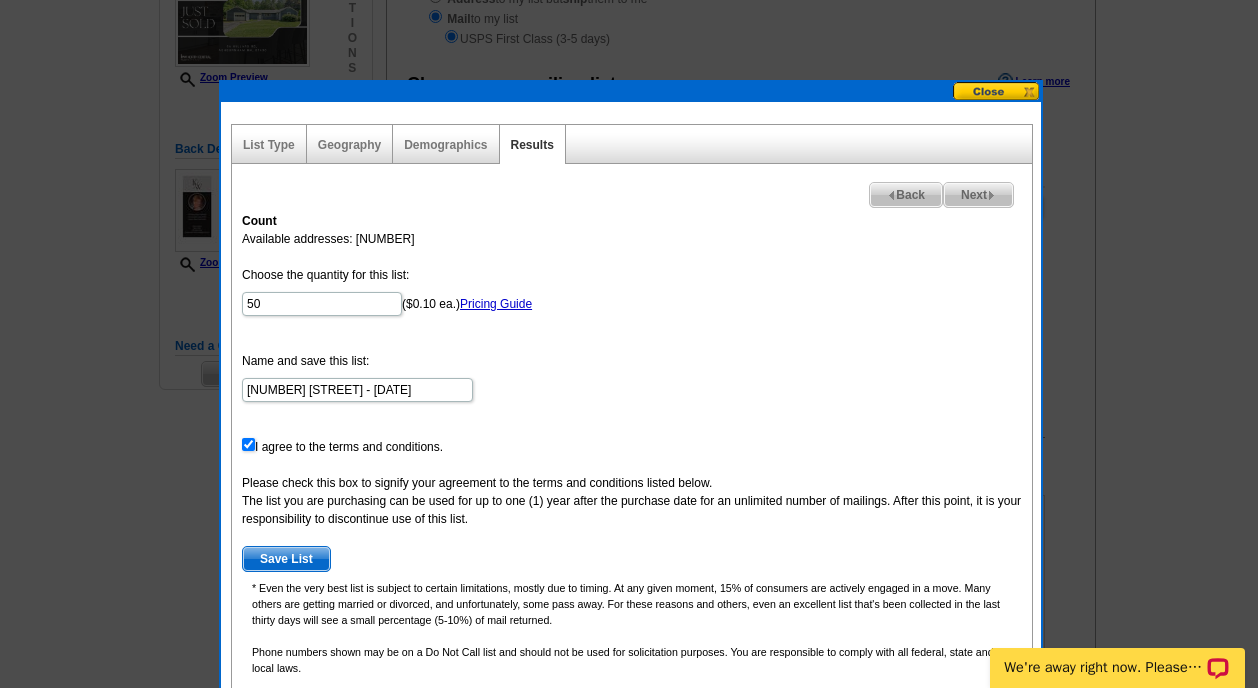 click on "Save List" at bounding box center [286, 559] 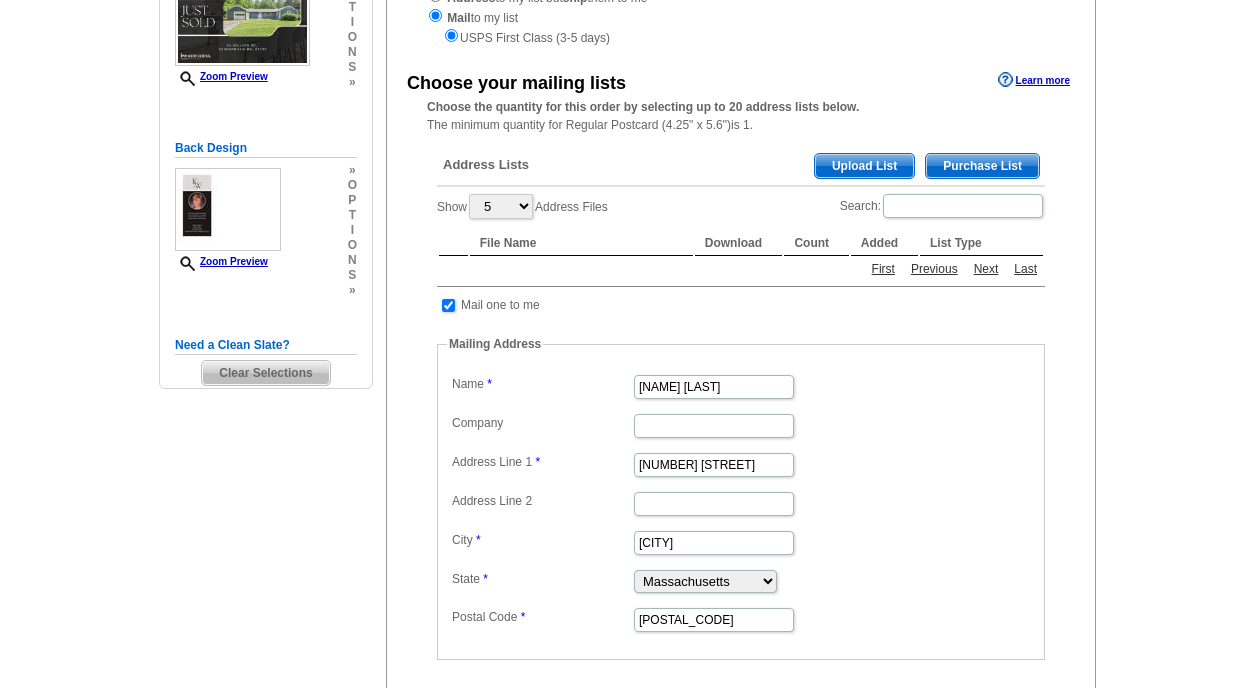 scroll, scrollTop: 325, scrollLeft: 0, axis: vertical 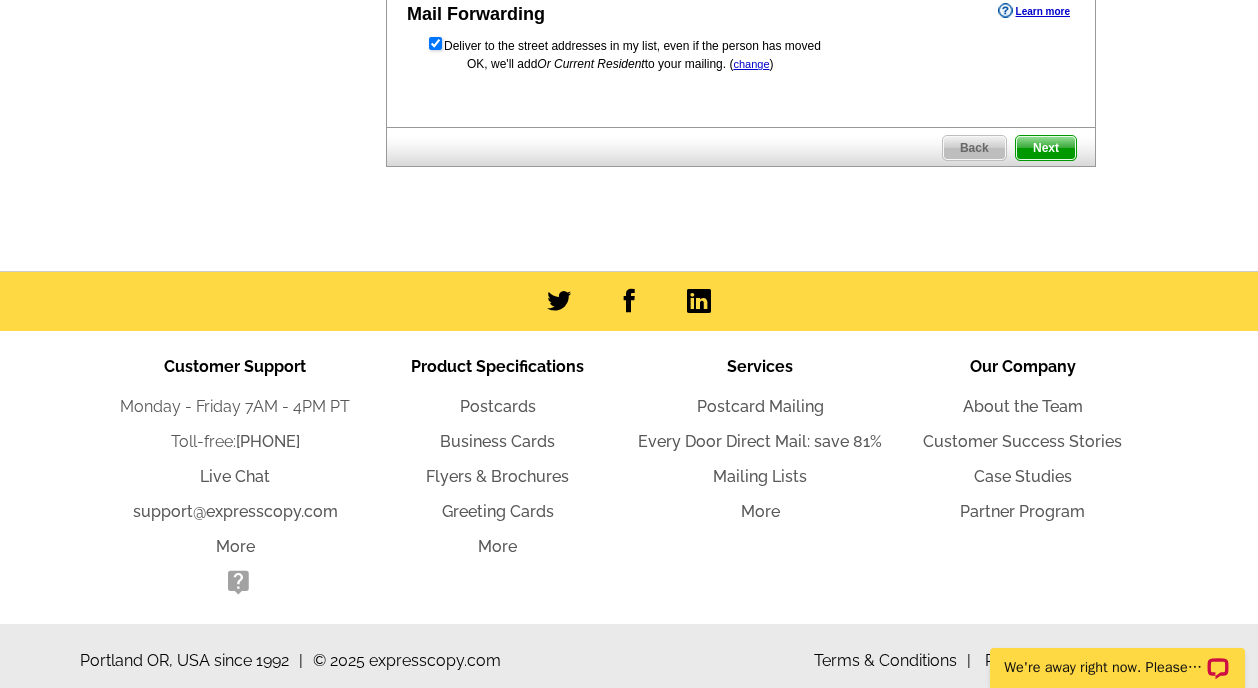 click on "Next" at bounding box center (1046, 148) 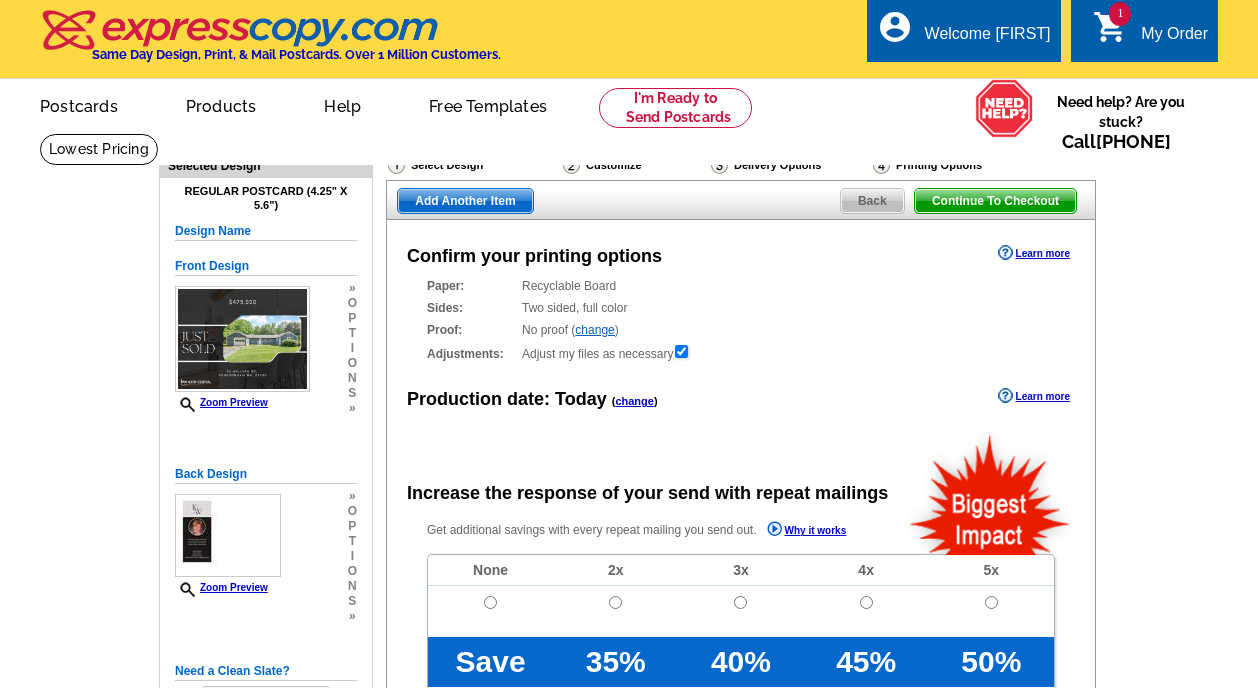 scroll, scrollTop: 0, scrollLeft: 0, axis: both 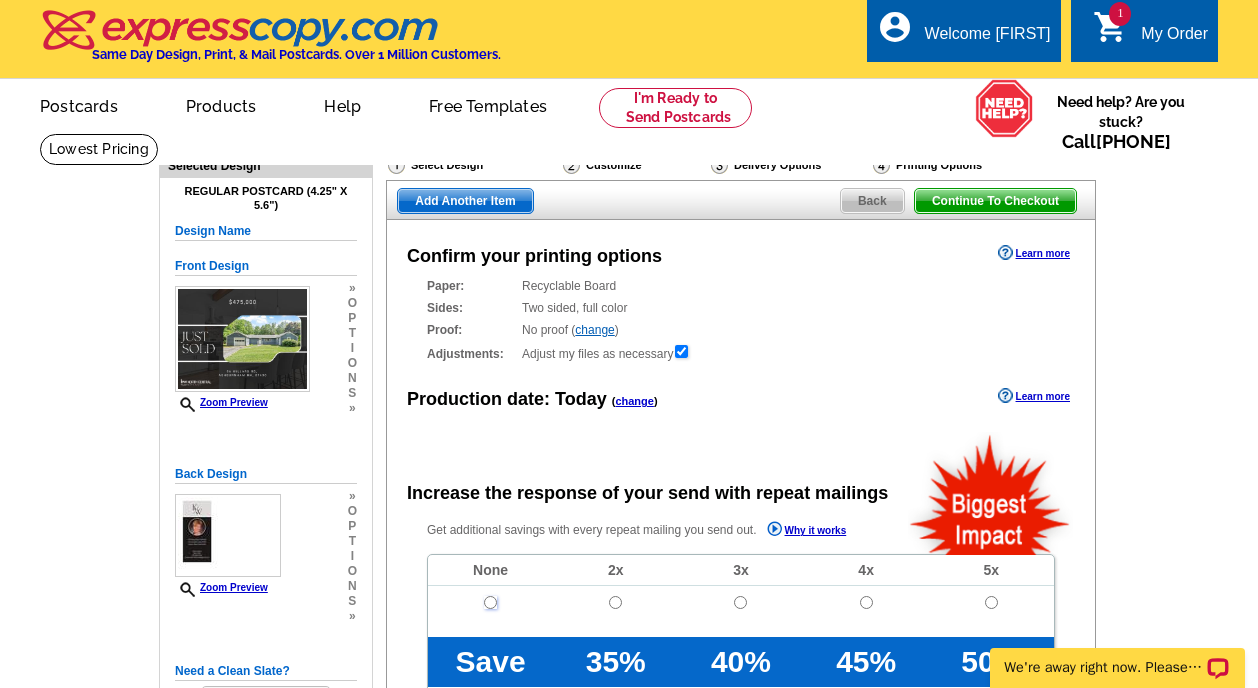 click at bounding box center (490, 602) 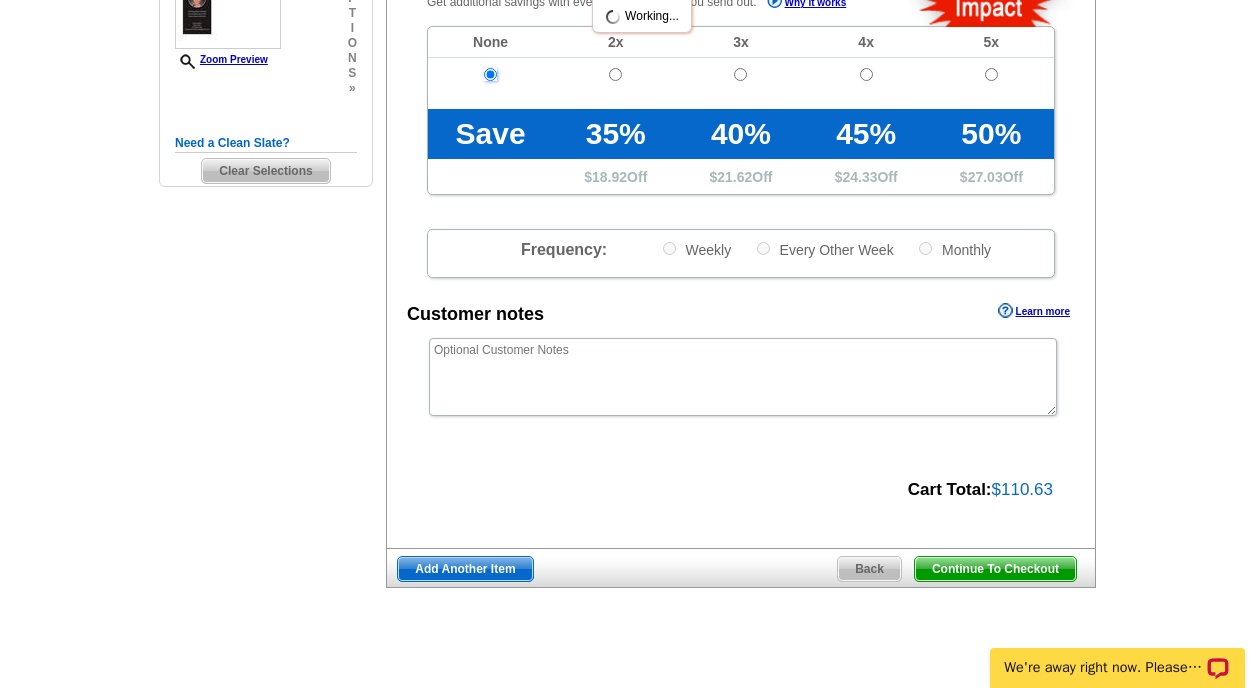 scroll, scrollTop: 600, scrollLeft: 0, axis: vertical 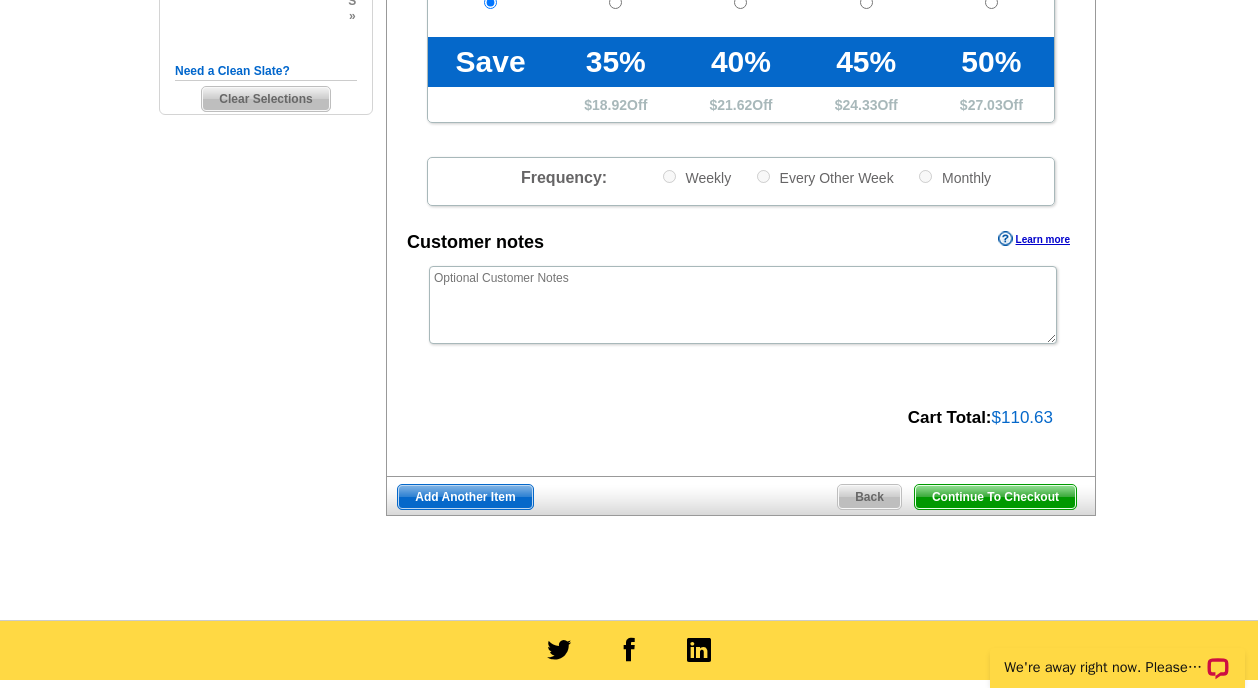 click on "Continue To Checkout" at bounding box center (995, 497) 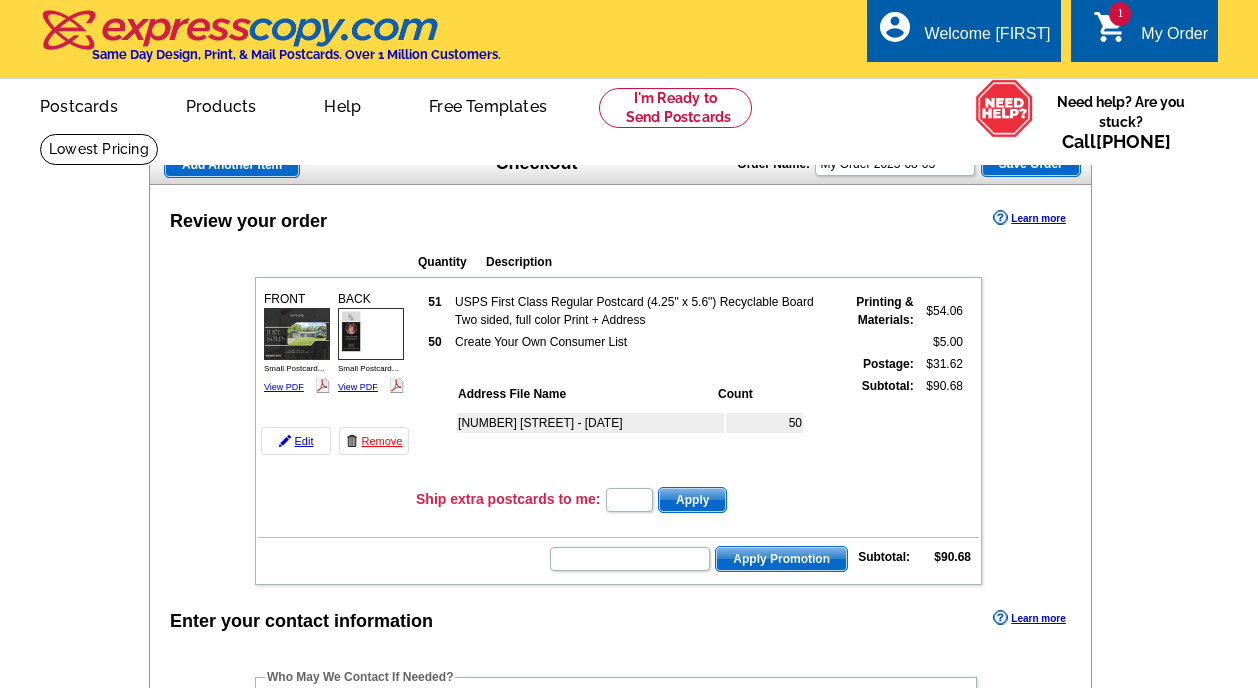 scroll, scrollTop: 0, scrollLeft: 0, axis: both 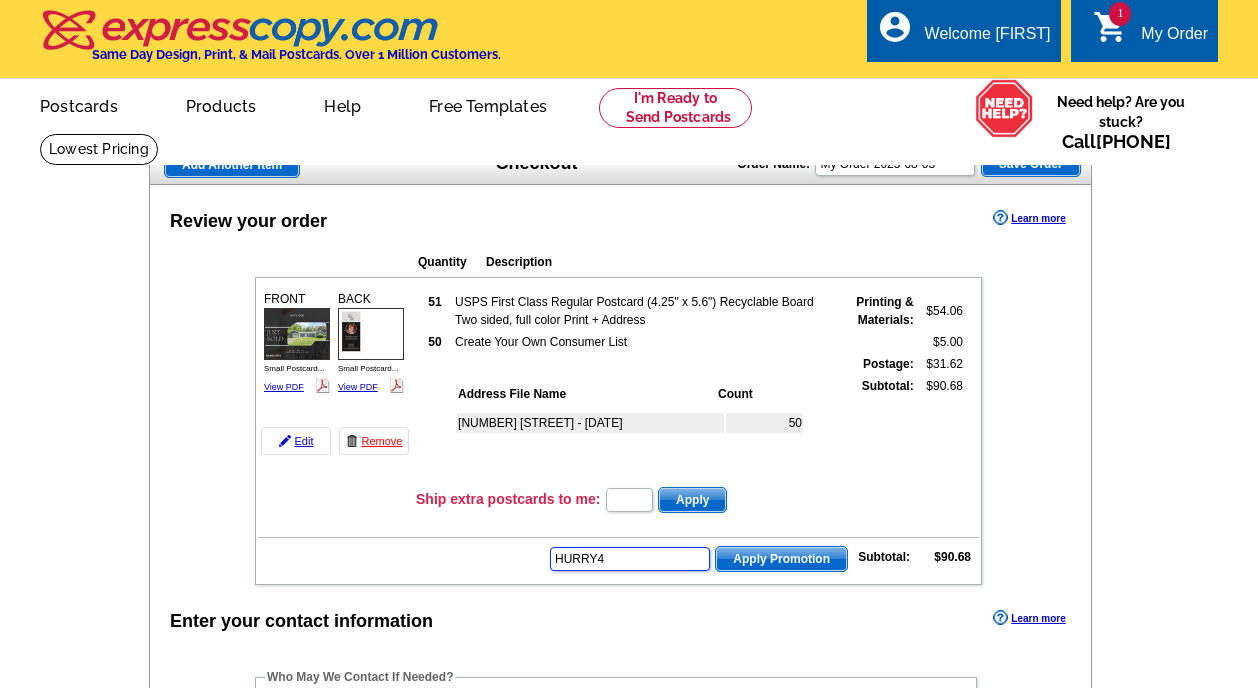 type on "HURRY40" 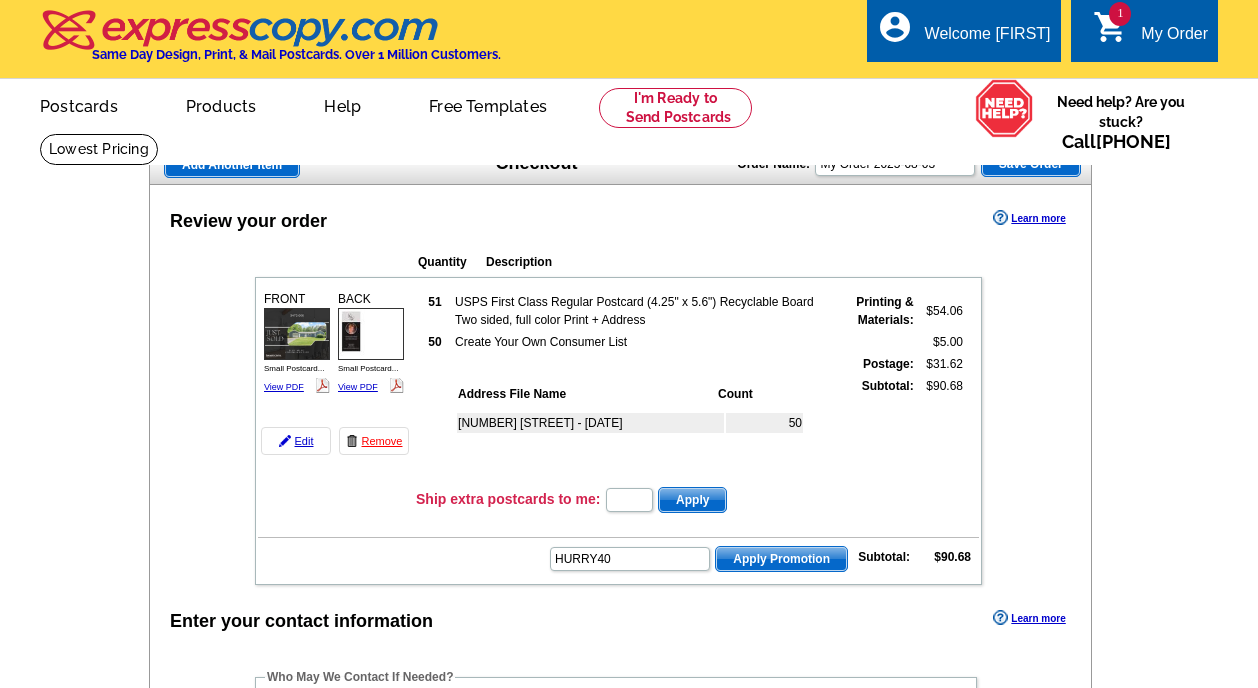 scroll, scrollTop: 0, scrollLeft: 0, axis: both 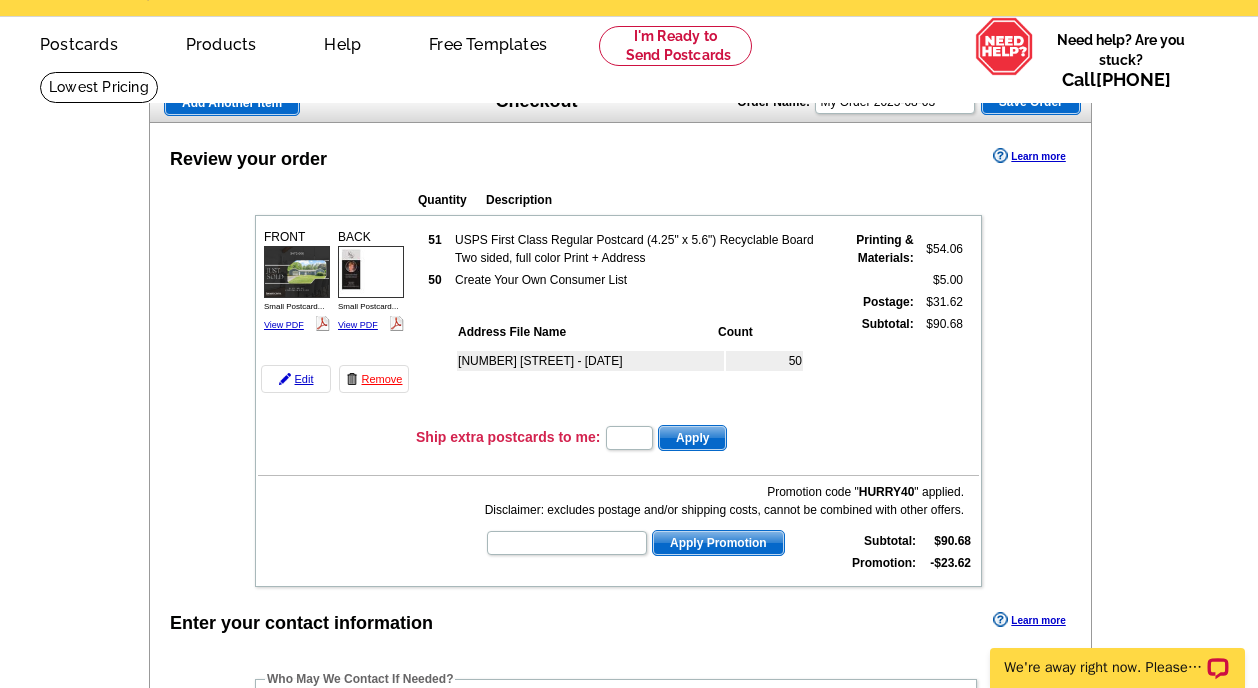 click at bounding box center [0, 1952] 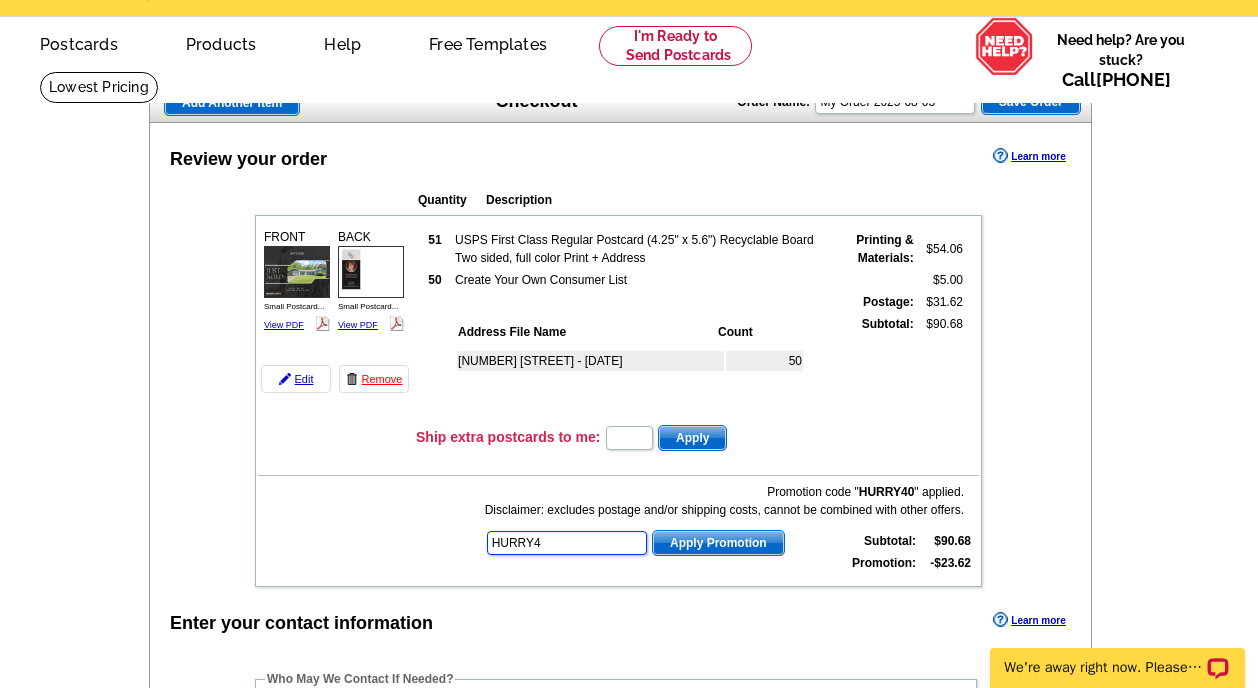 type on "HURRY40" 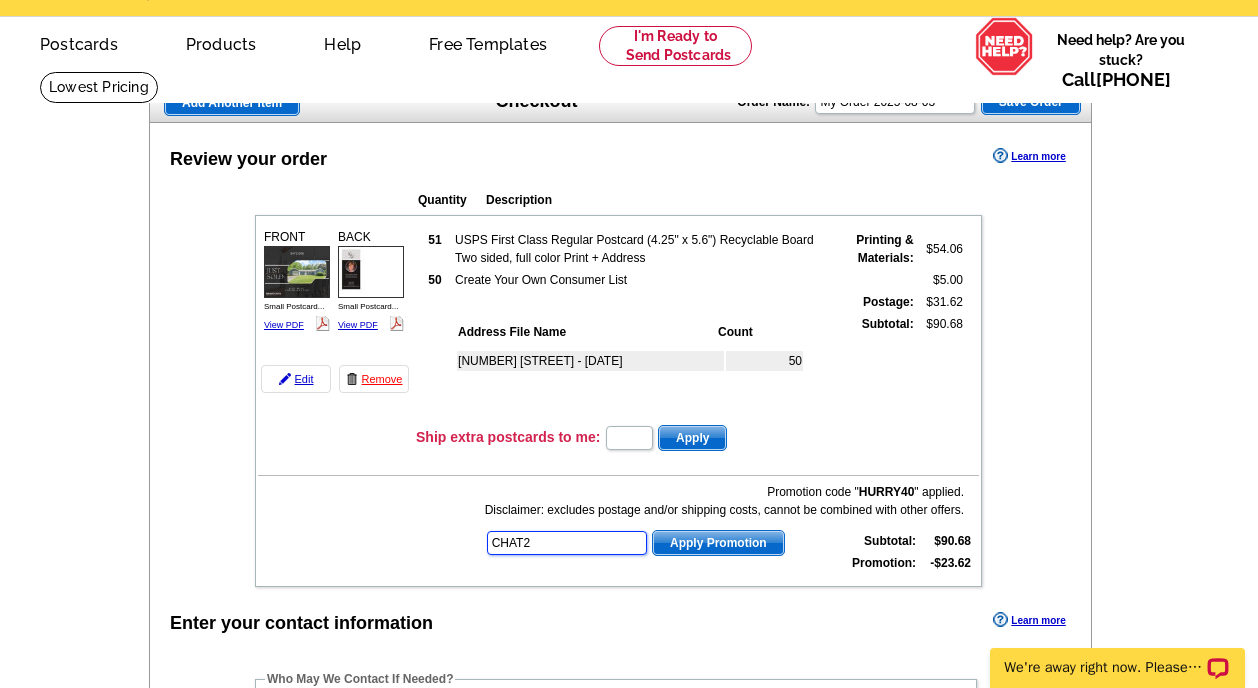 type on "CHAT20" 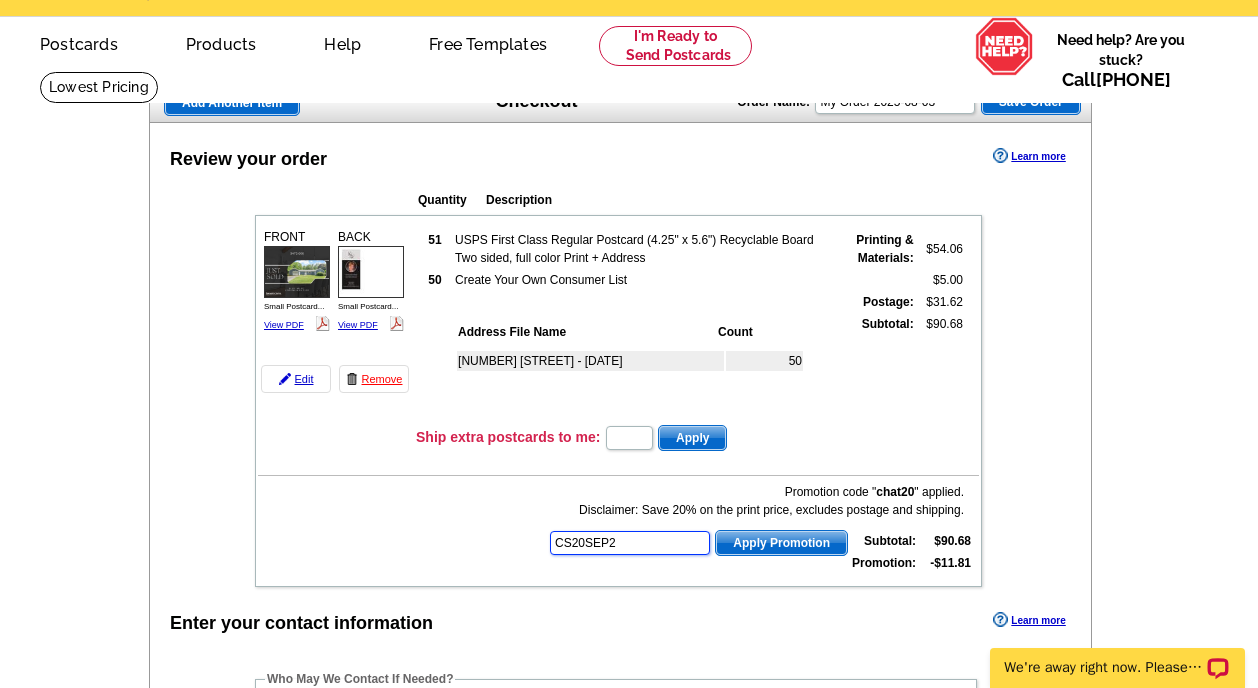 type on "CS20SEP21" 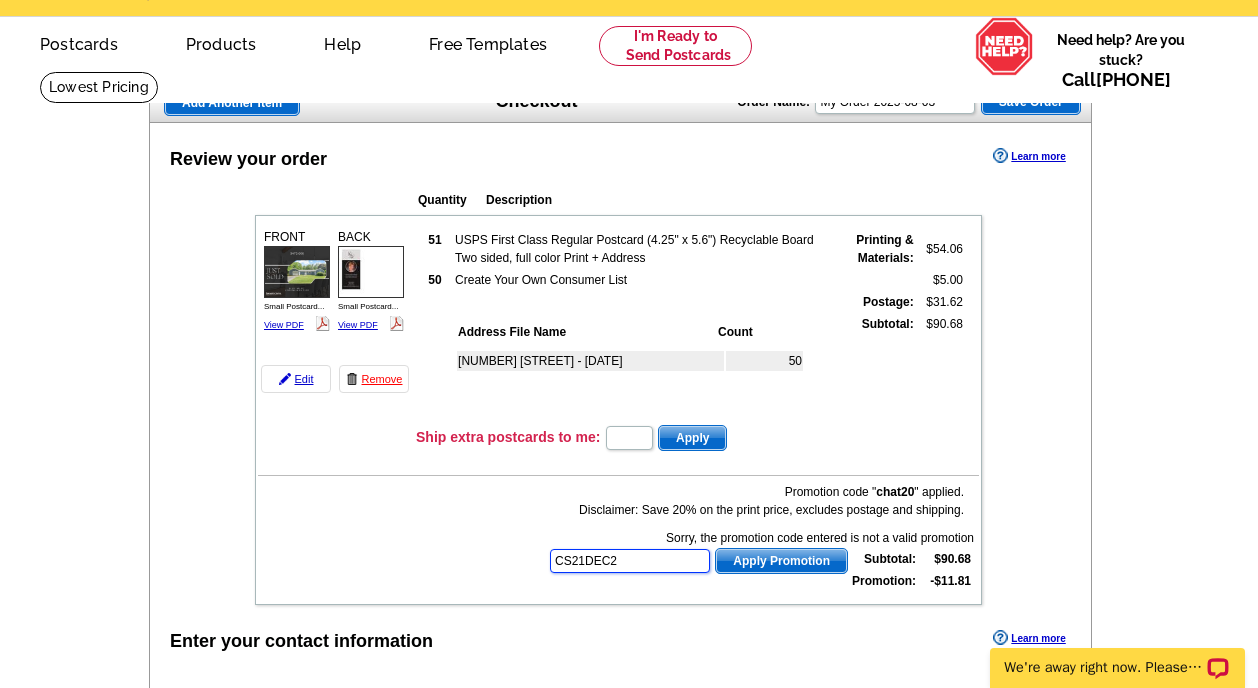 type on "CS21DEC20" 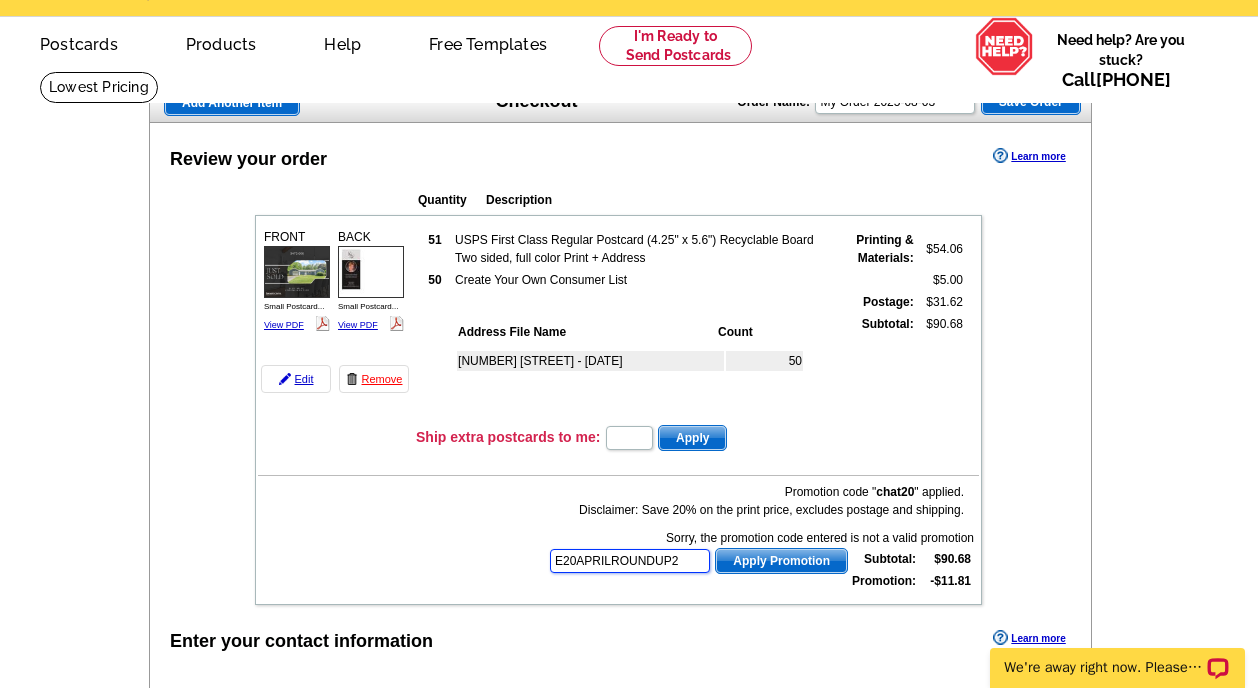 type on "E20APRILROUNDUP21" 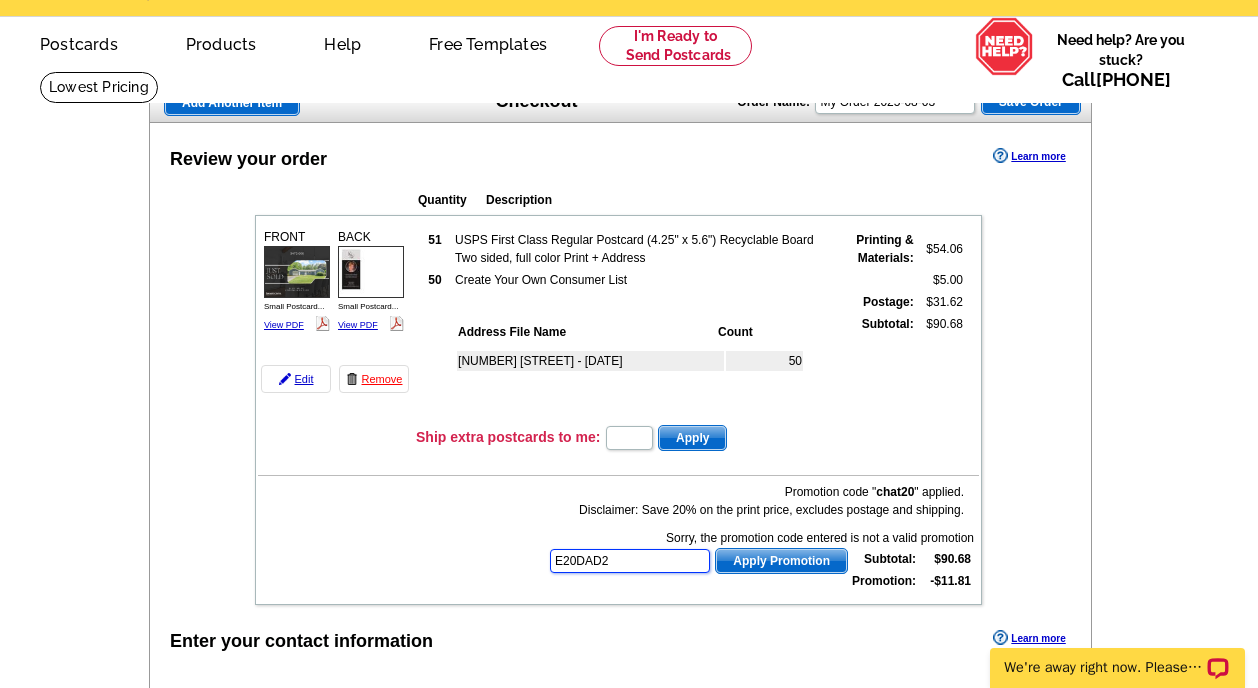 type on "E20DAD21" 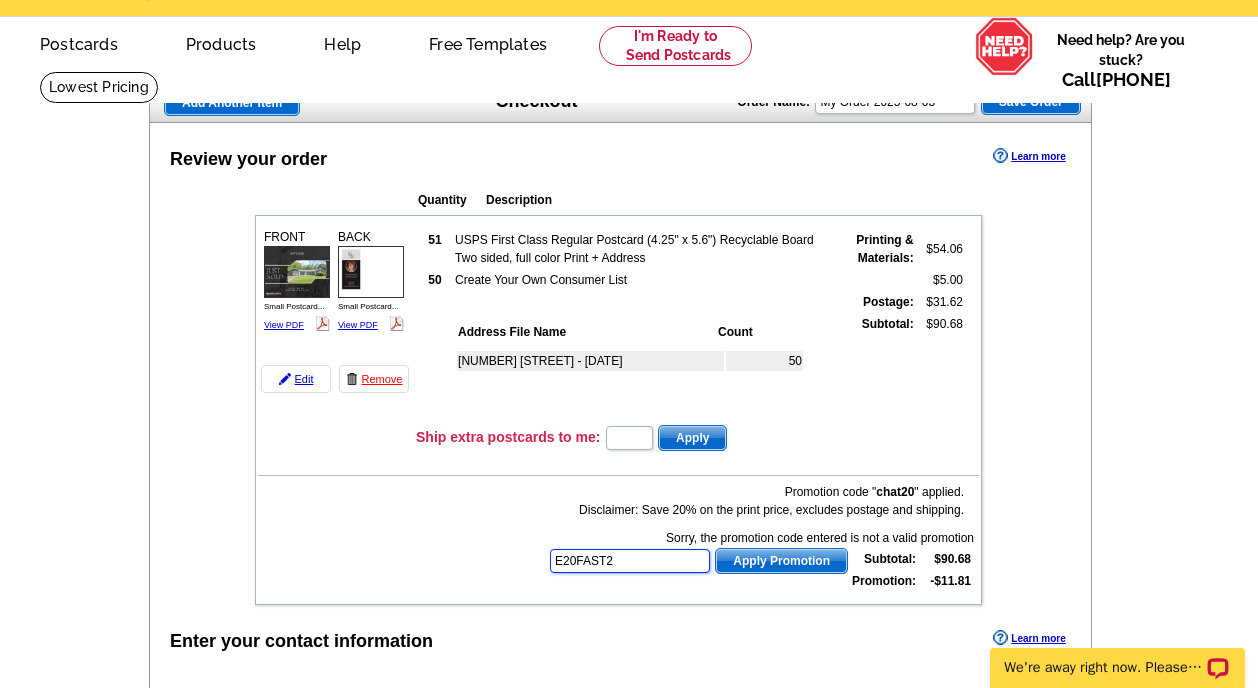 type on "E20FAST21" 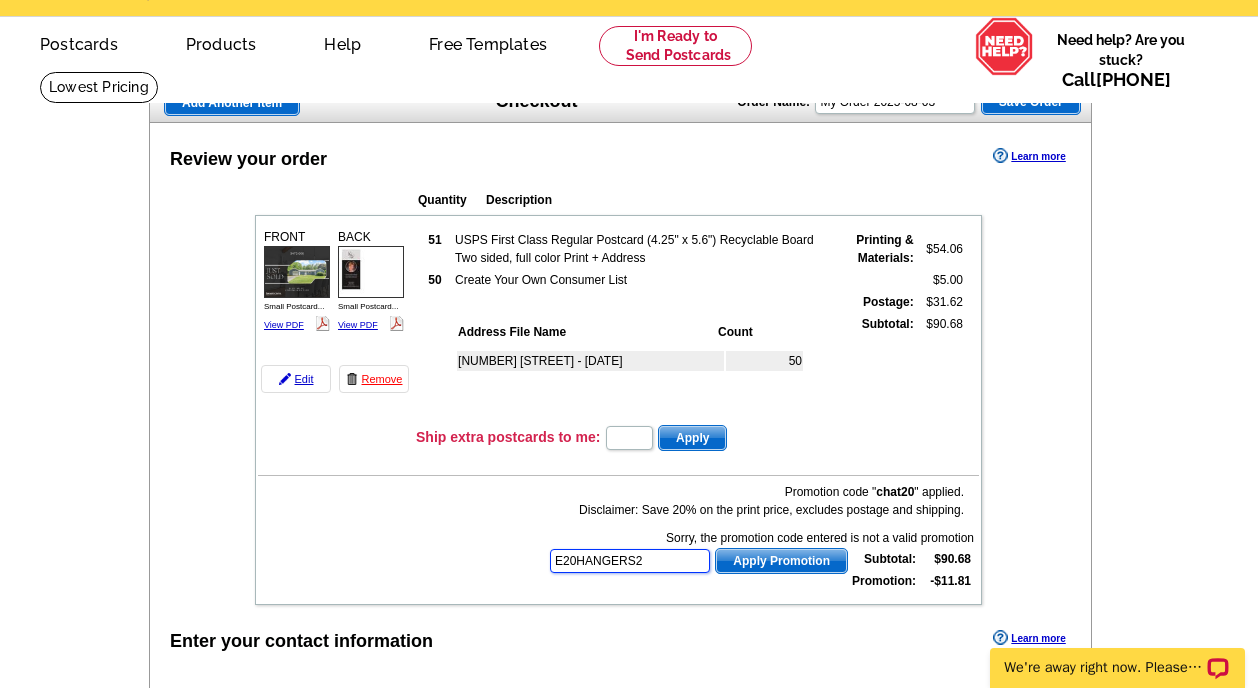 type on "E20HANGERS21" 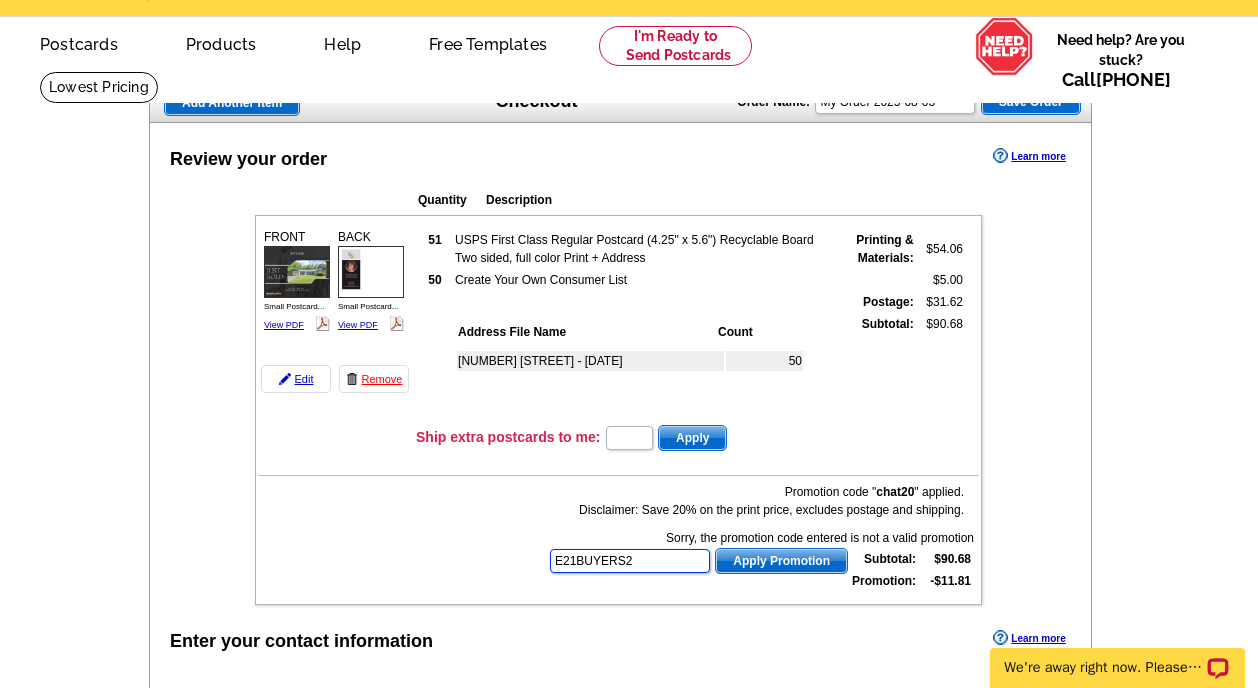 type on "E21BUYERS20" 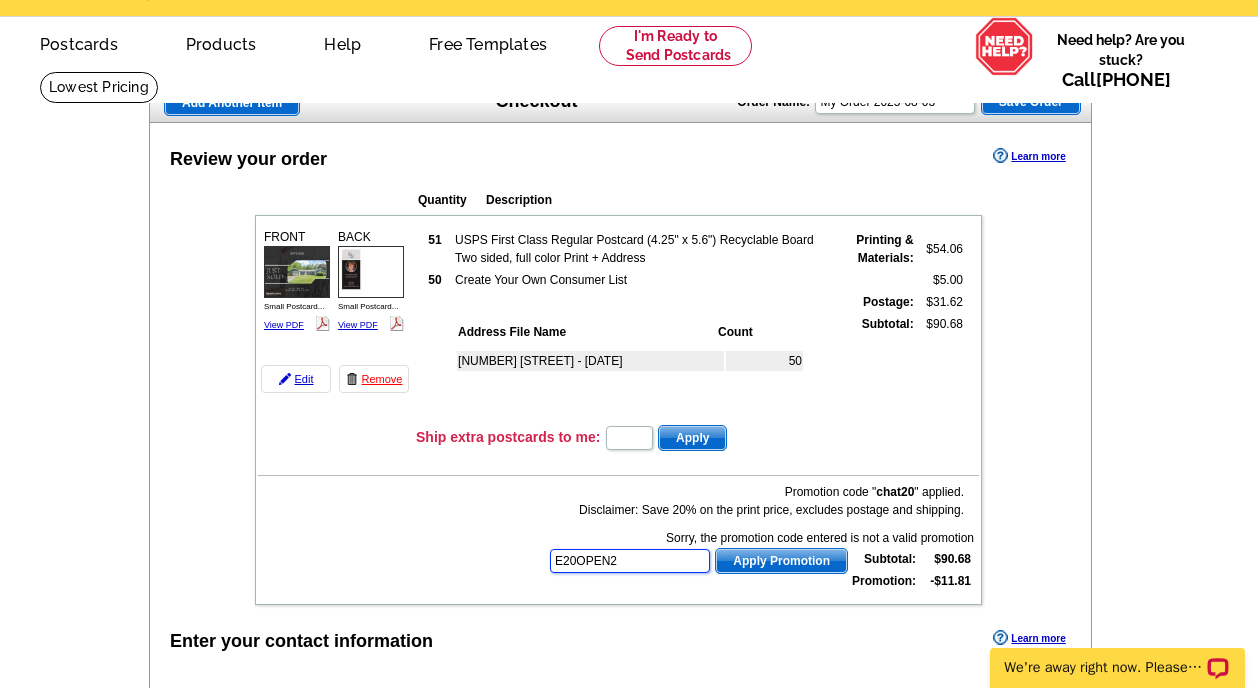 type on "E20OPEN21" 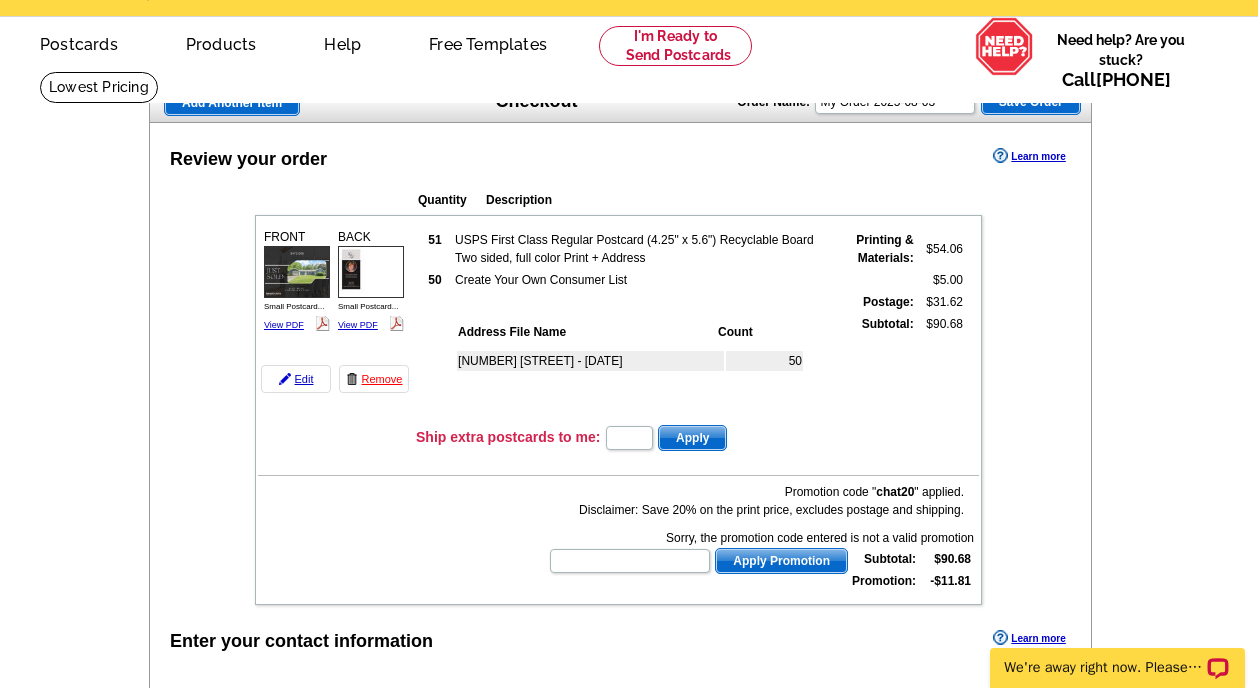 click at bounding box center (0, 1970) 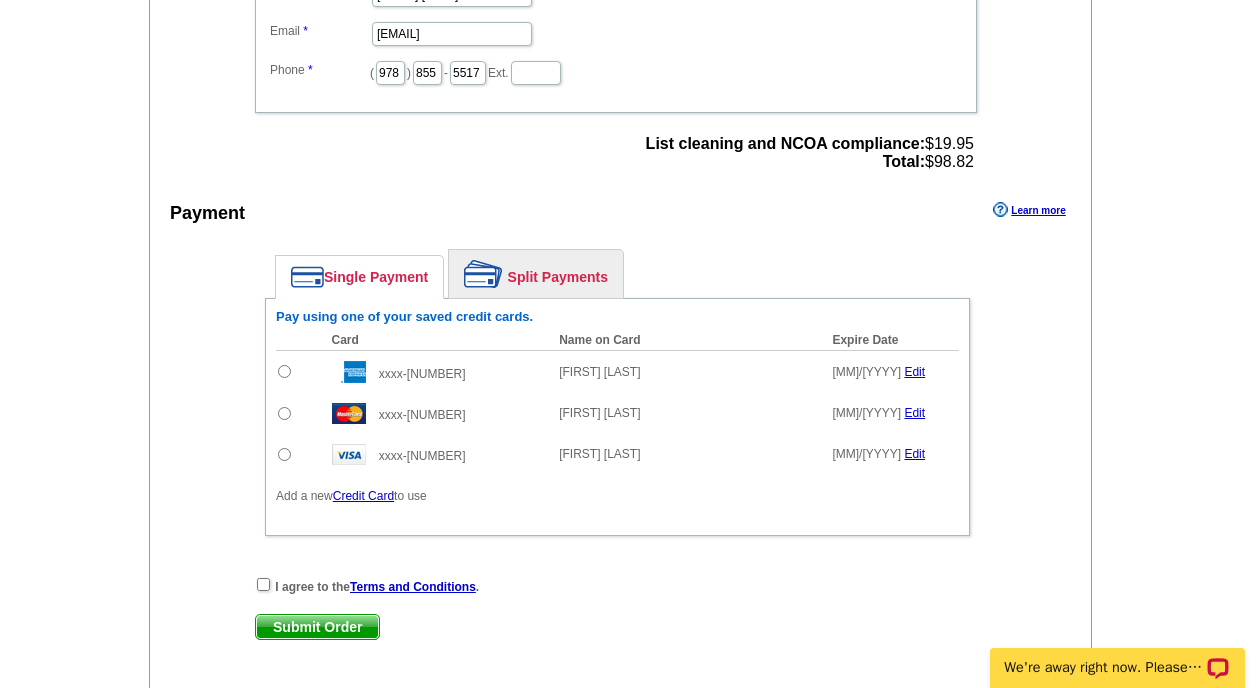 scroll, scrollTop: 846, scrollLeft: 0, axis: vertical 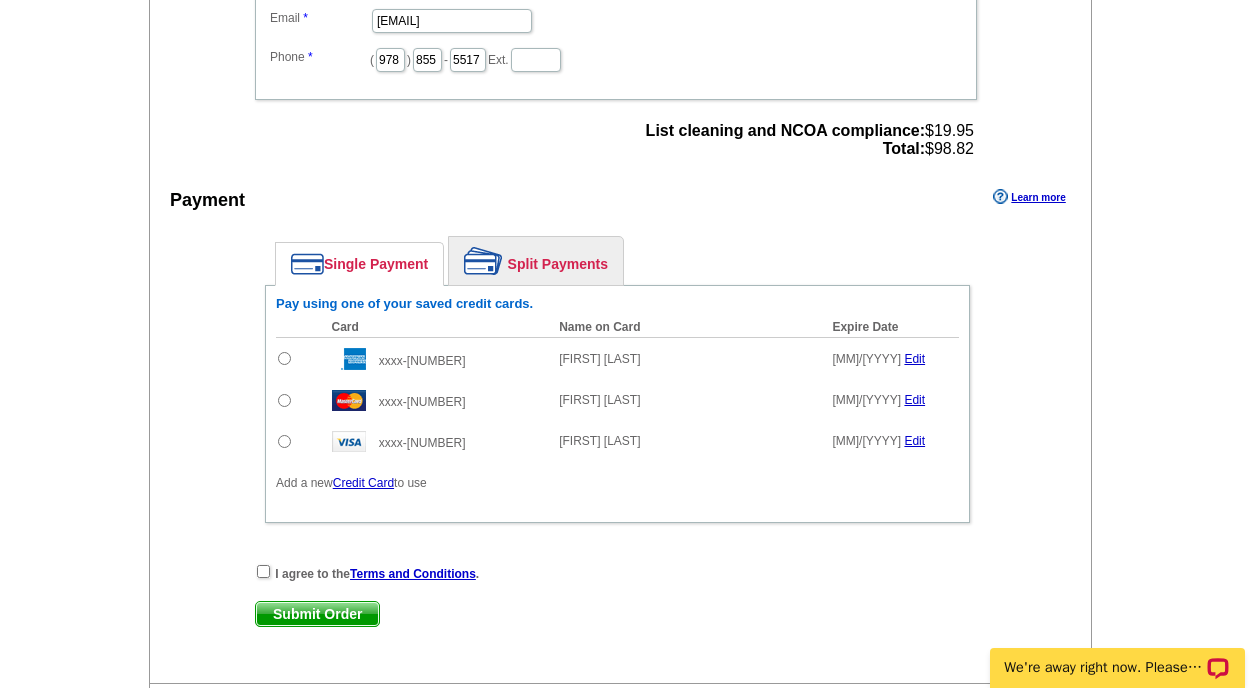 click at bounding box center [284, 358] 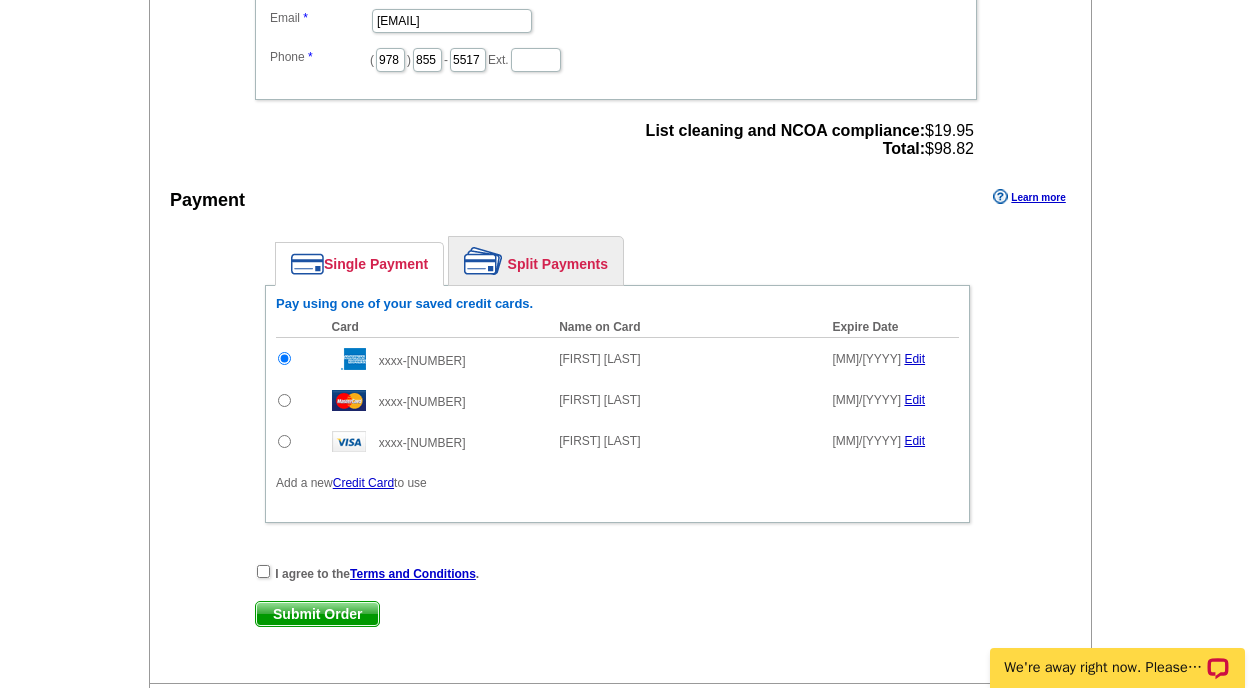 click on "I agree to the
Terms and Conditions
." at bounding box center (617, 573) 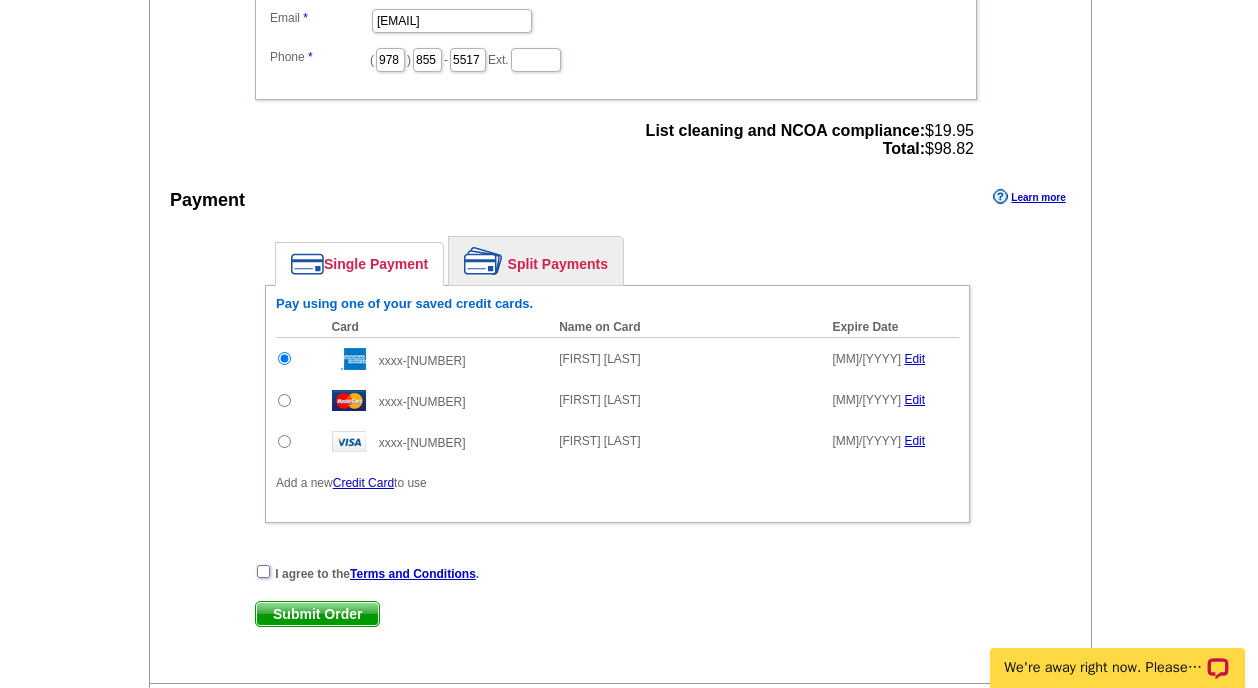 click at bounding box center [263, 571] 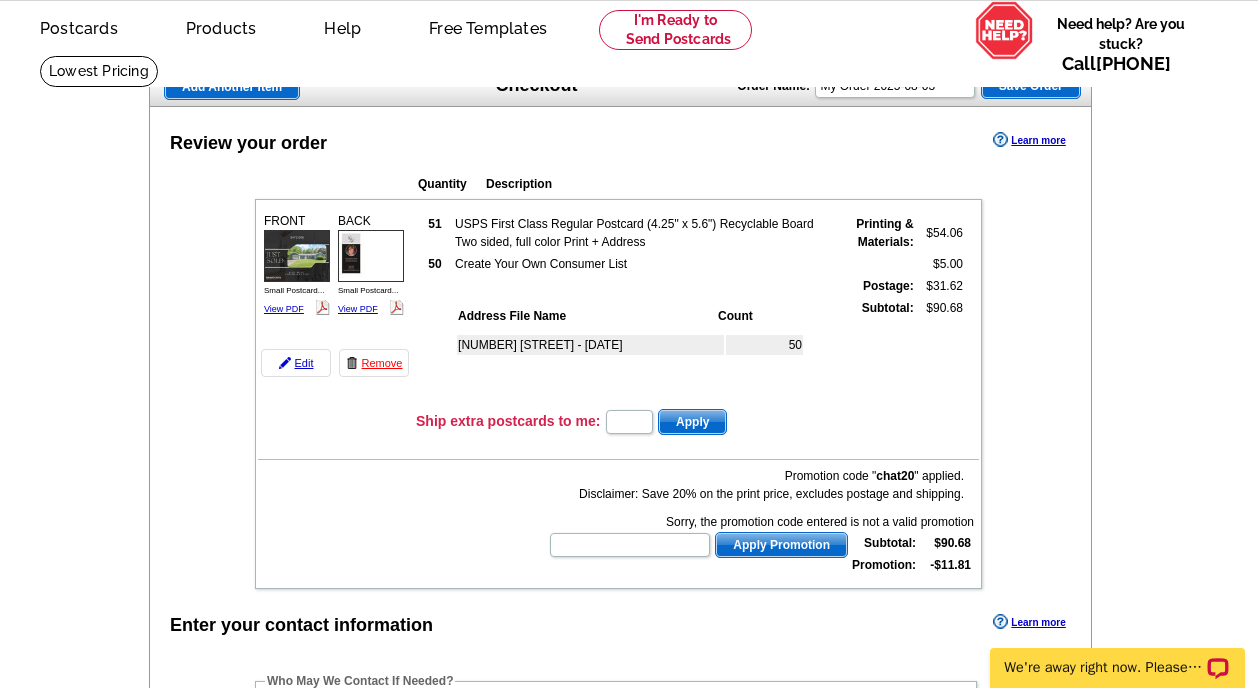 scroll, scrollTop: 8, scrollLeft: 0, axis: vertical 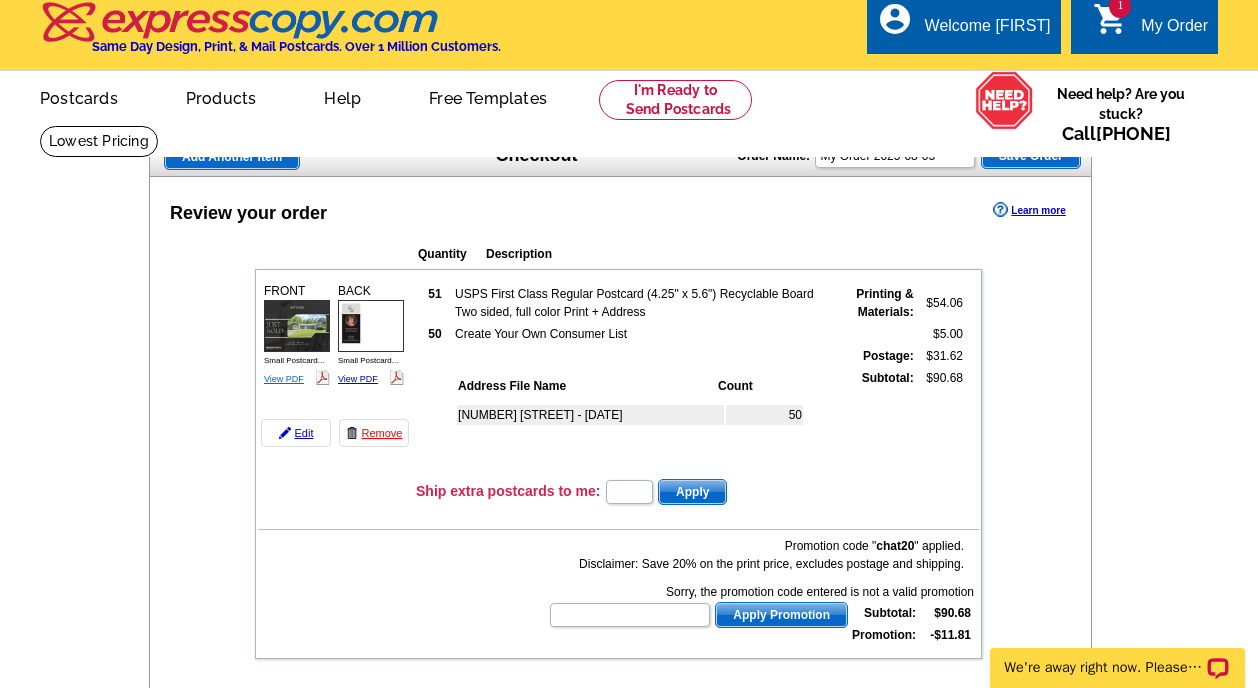 click on "View PDF" at bounding box center [284, 379] 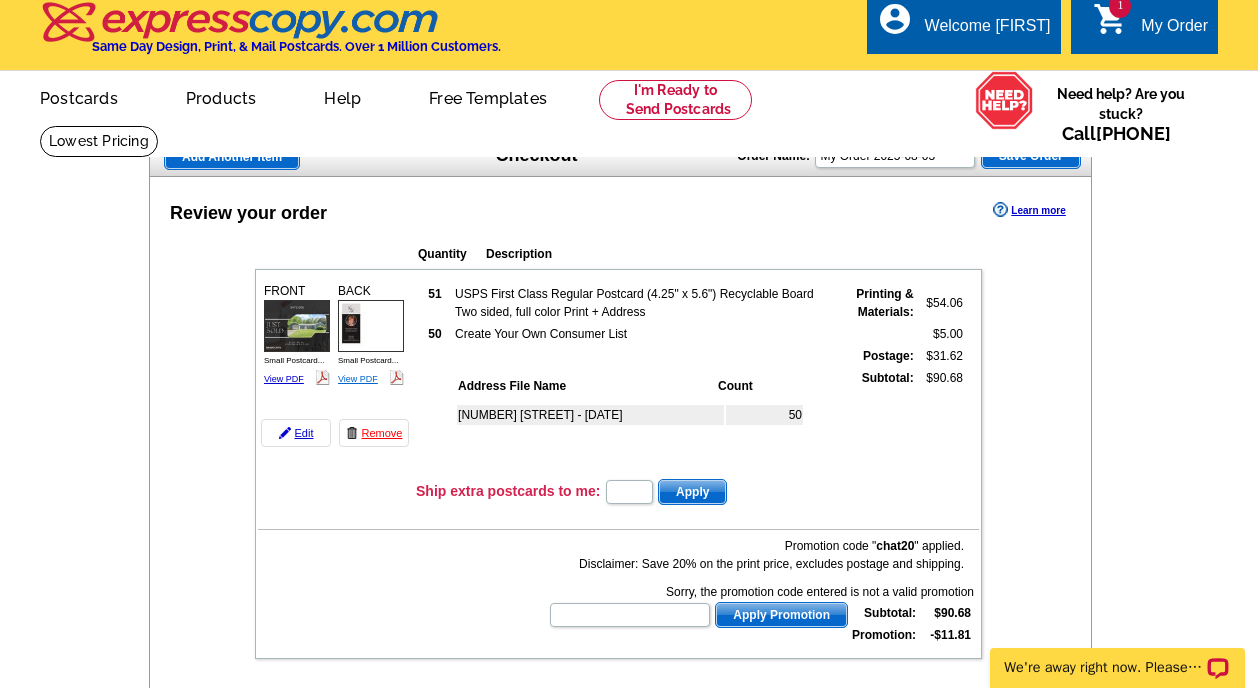 click on "View PDF" at bounding box center (358, 379) 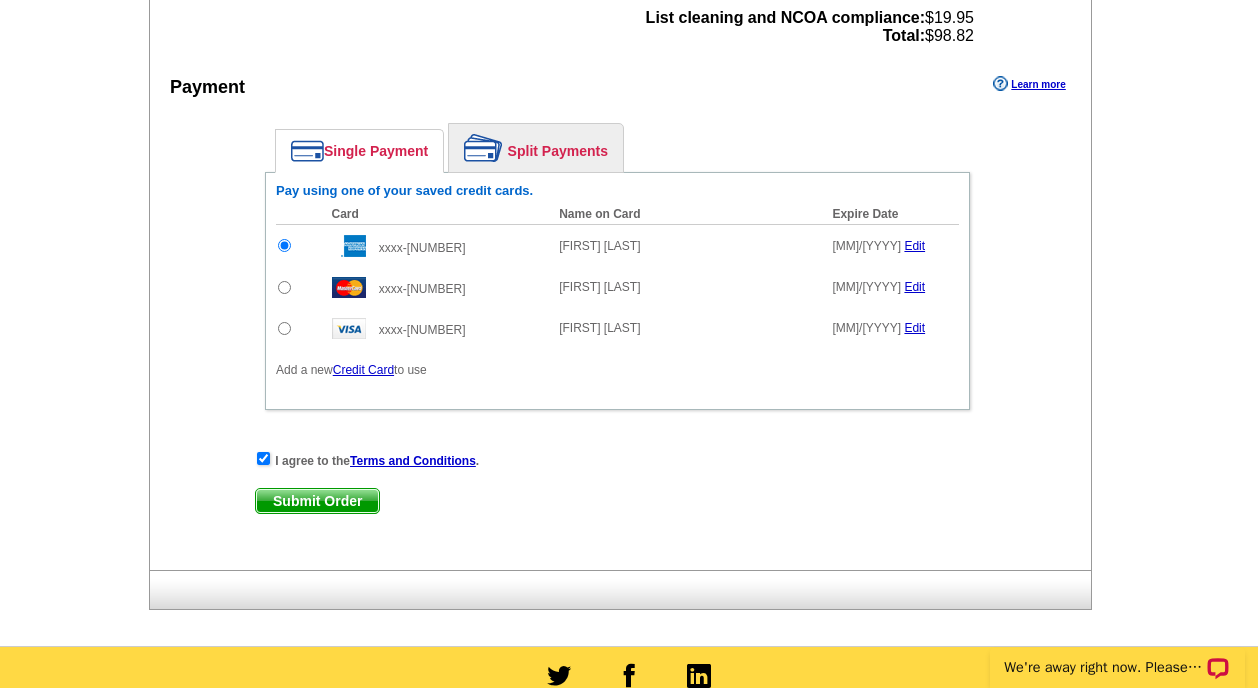 scroll, scrollTop: 1062, scrollLeft: 0, axis: vertical 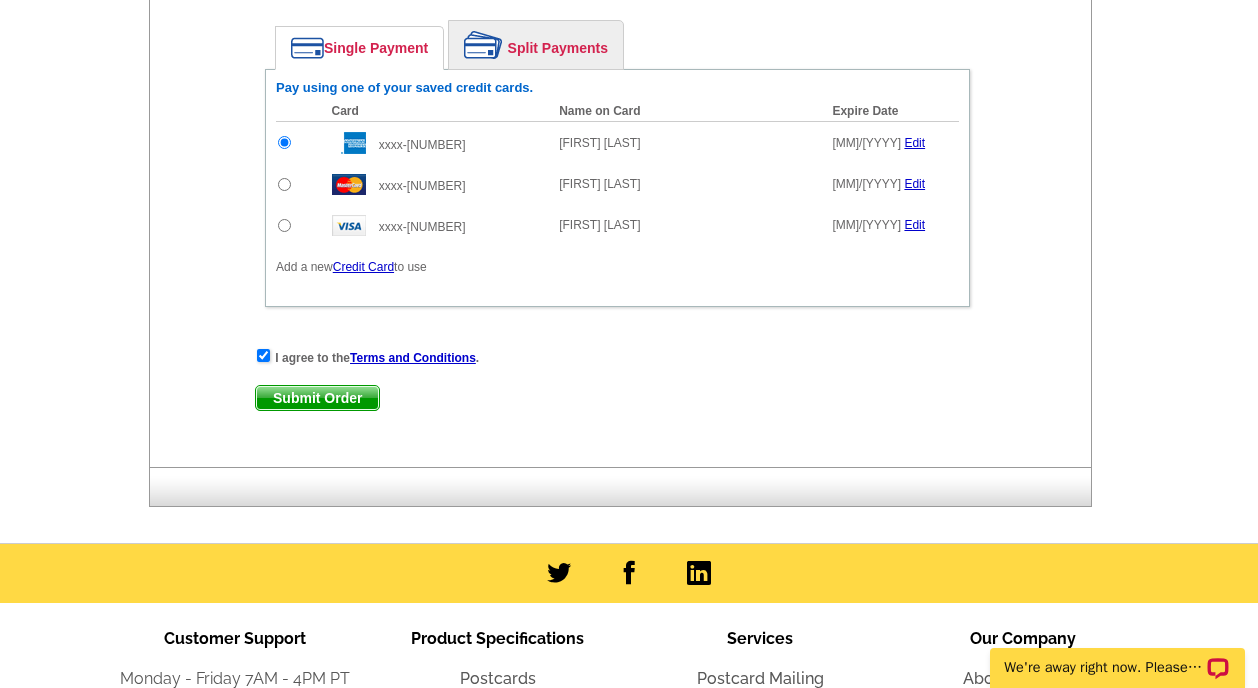 click on "Submit Order" at bounding box center (317, 398) 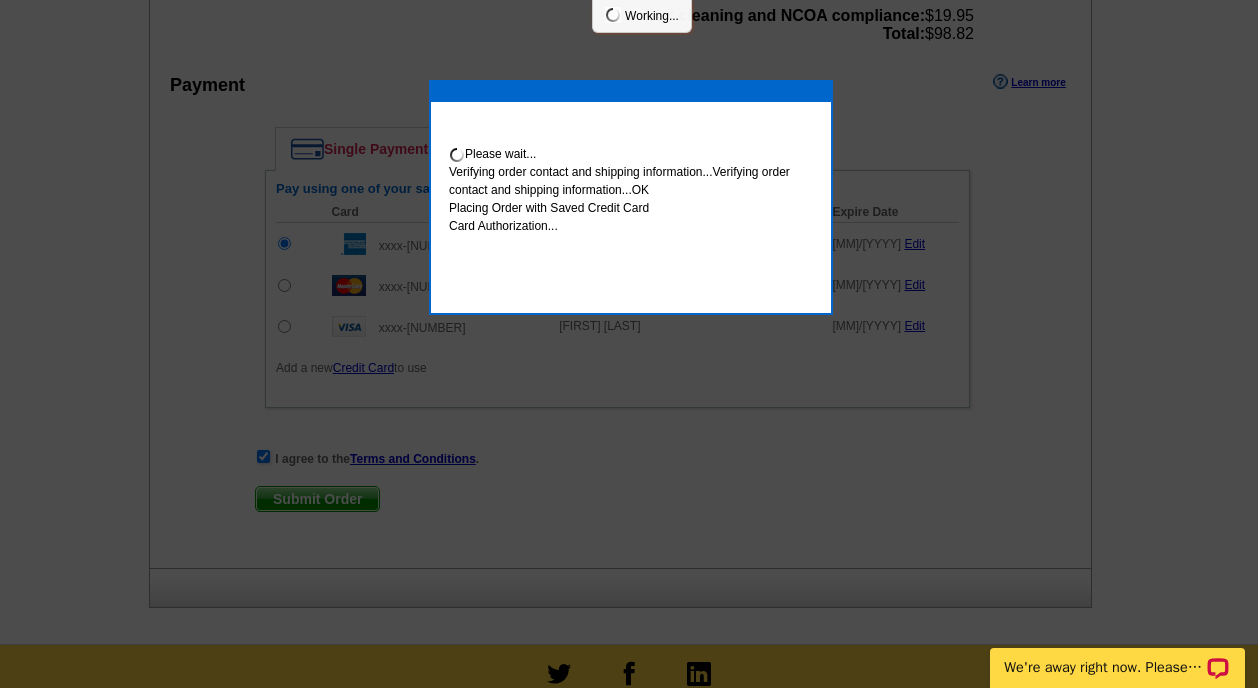 scroll, scrollTop: 1163, scrollLeft: 0, axis: vertical 